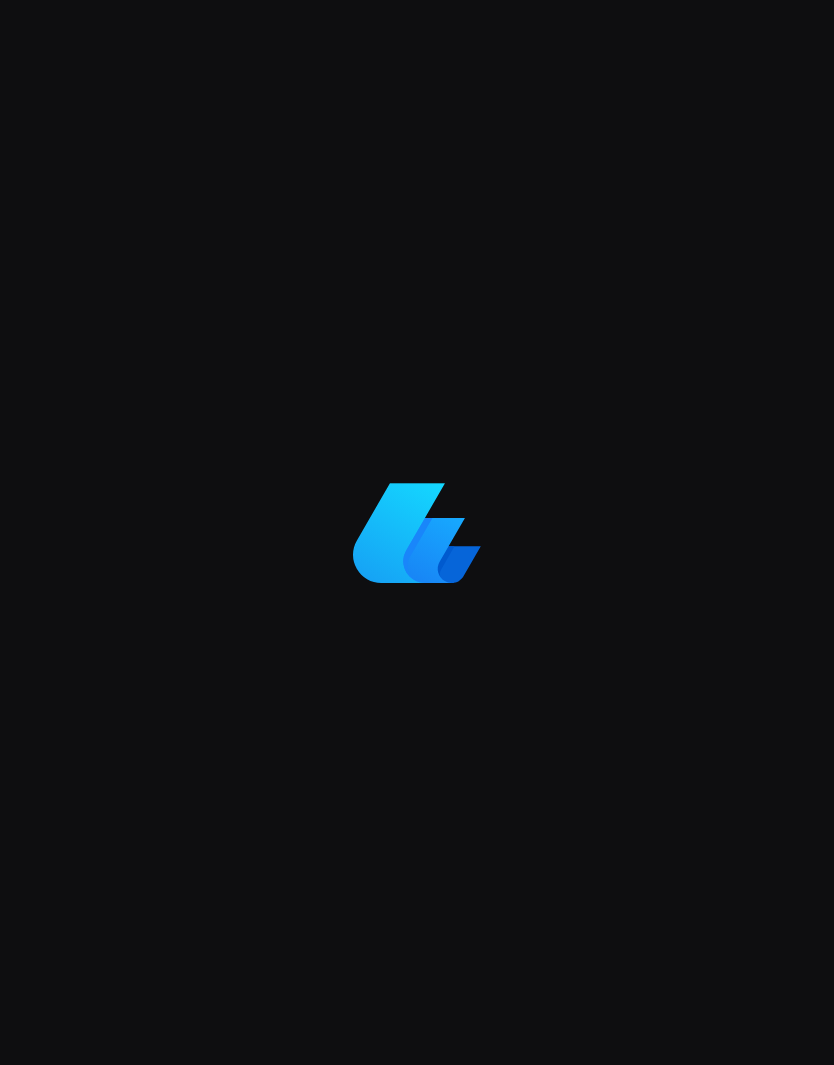 scroll, scrollTop: 0, scrollLeft: 0, axis: both 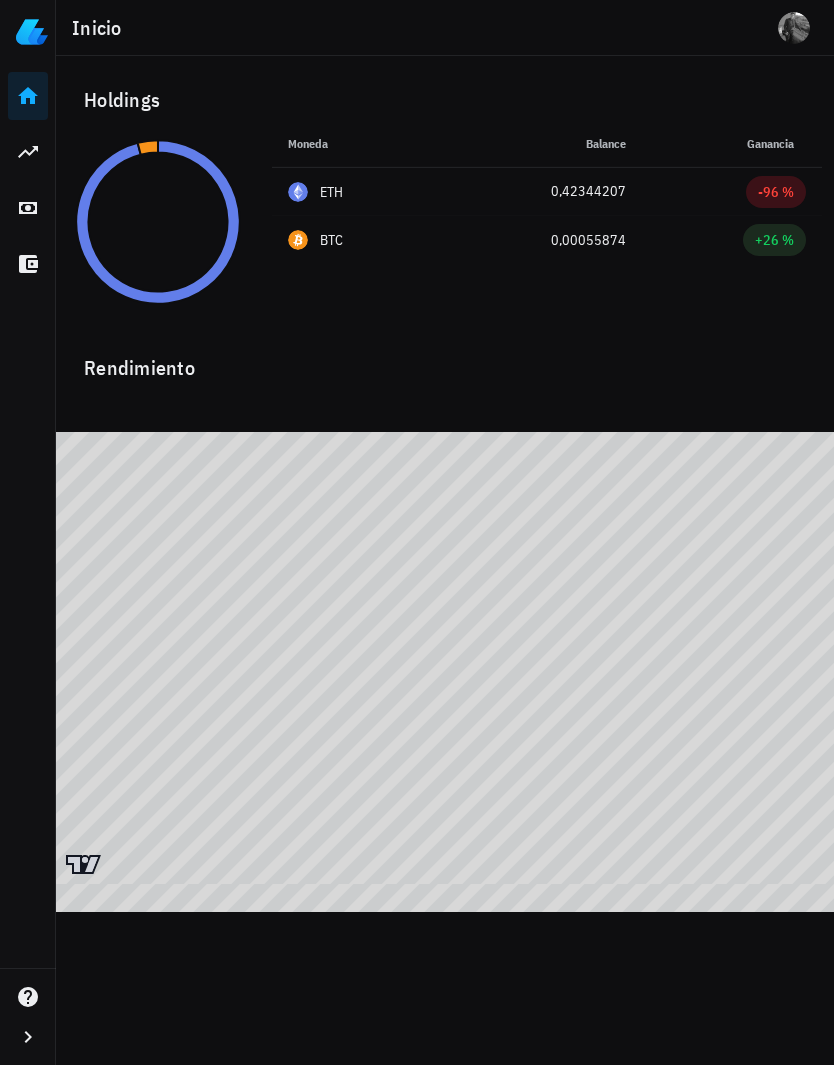 click on "0,42344207" at bounding box center (540, 191) 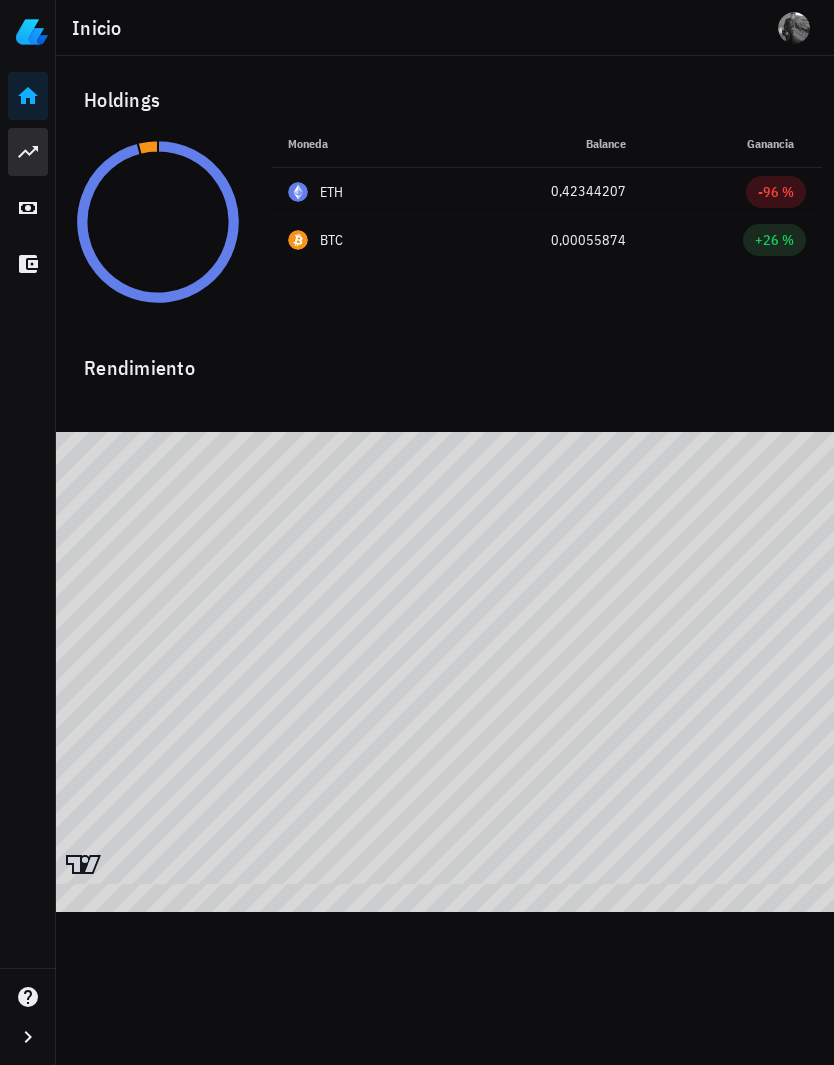 click on "Portafolio" at bounding box center (28, 152) 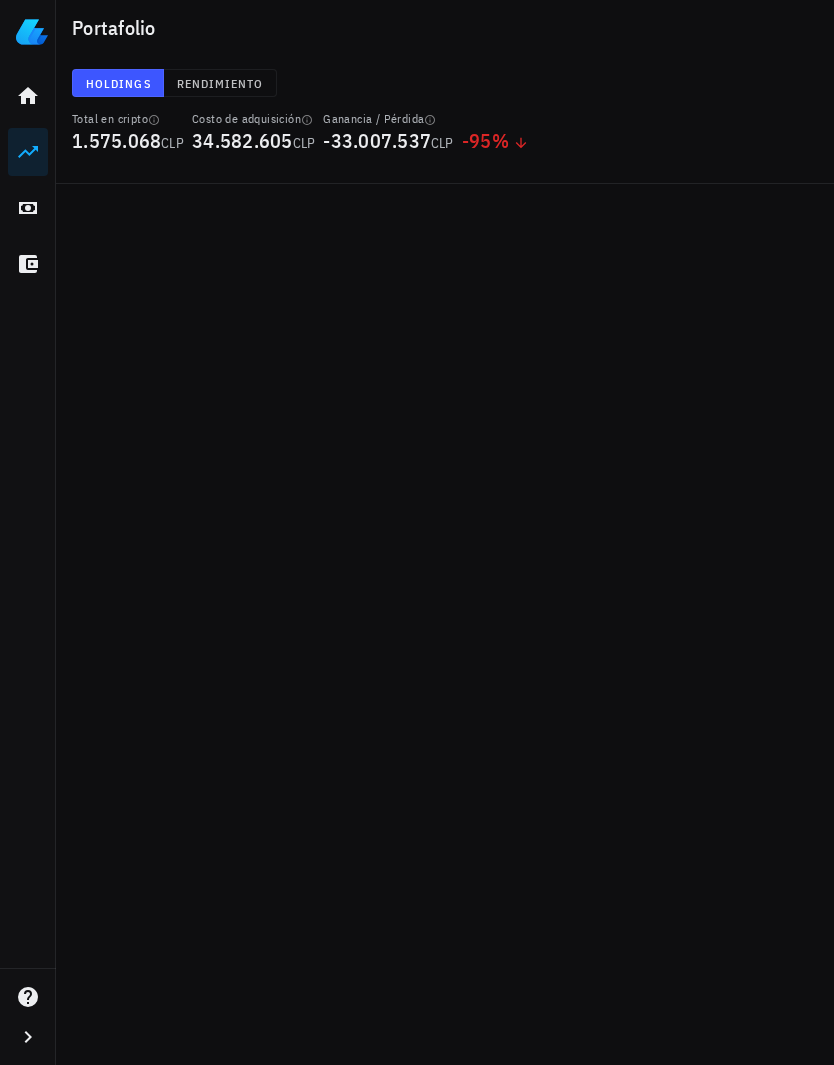 scroll, scrollTop: 0, scrollLeft: 0, axis: both 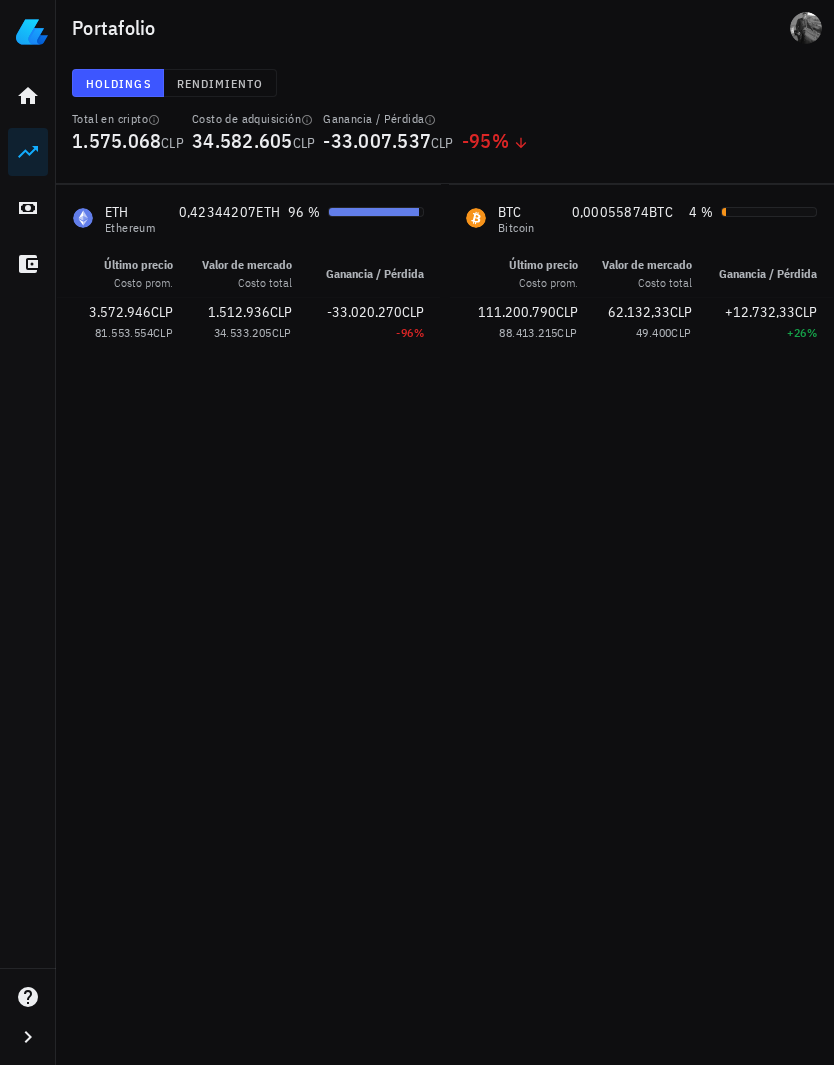 click on "-96  %" at bounding box center [366, 333] 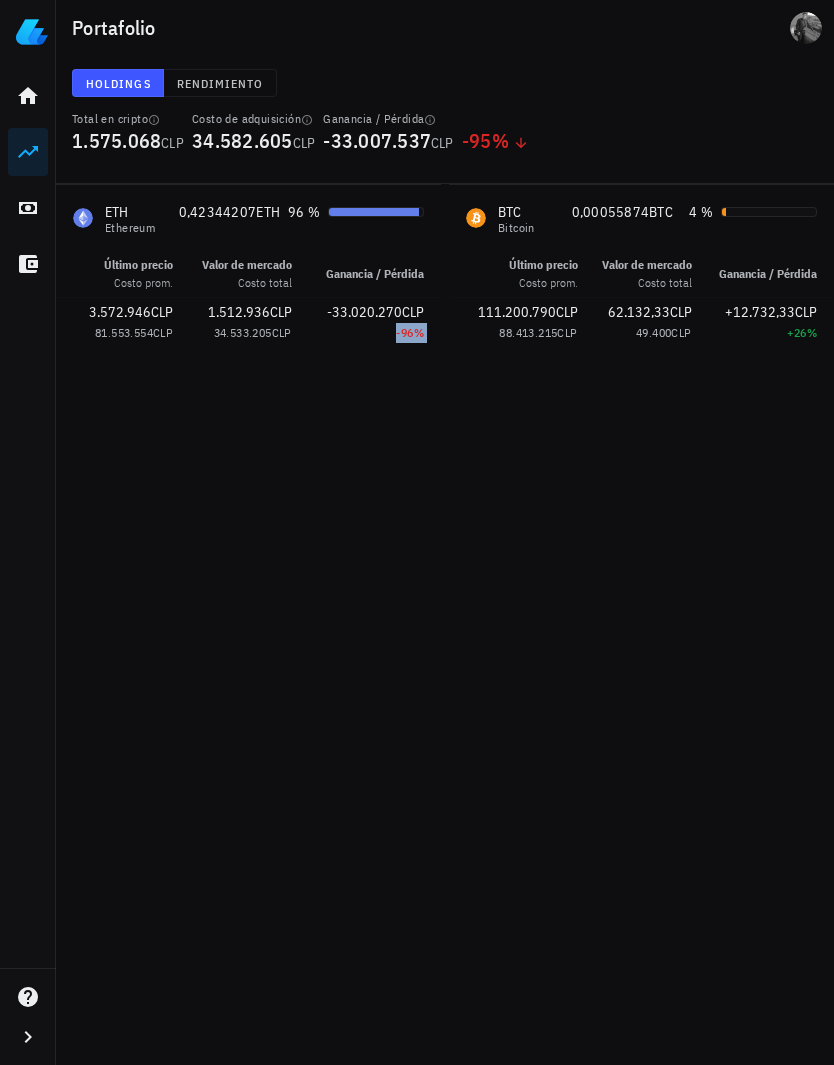 click on "1.512.936  CLP" at bounding box center [240, 312] 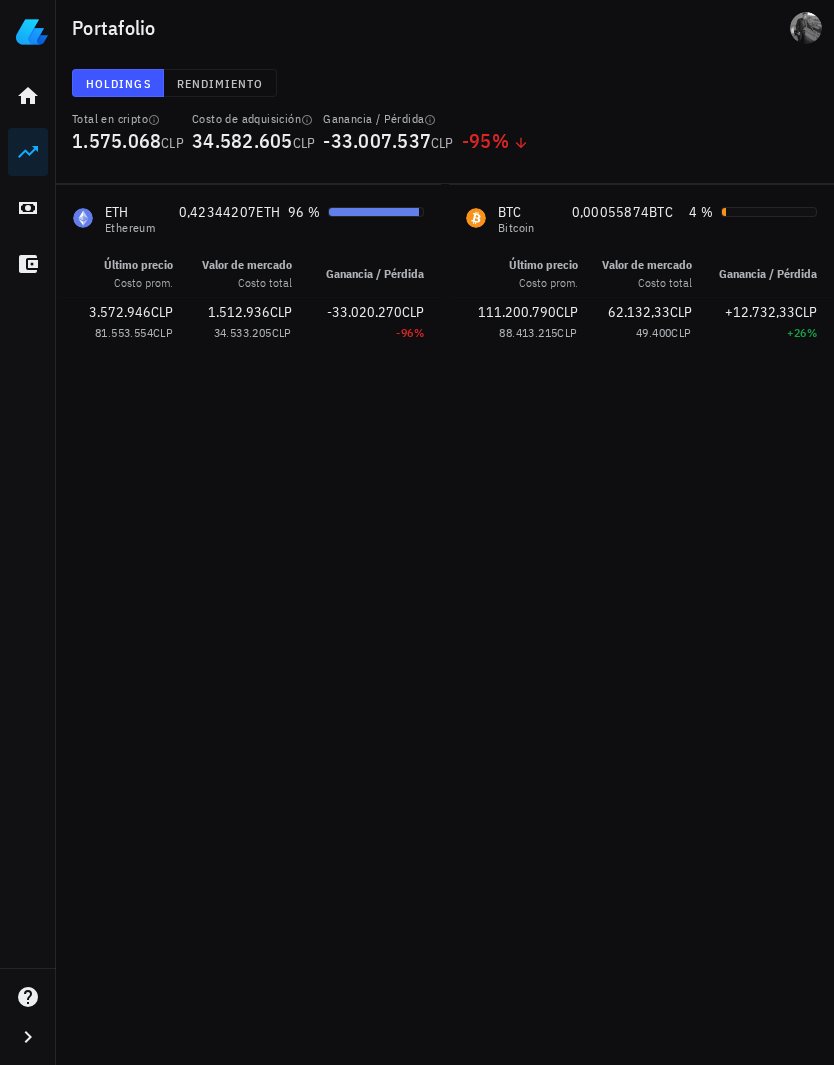 click on "Costo prom." at bounding box center [138, 283] 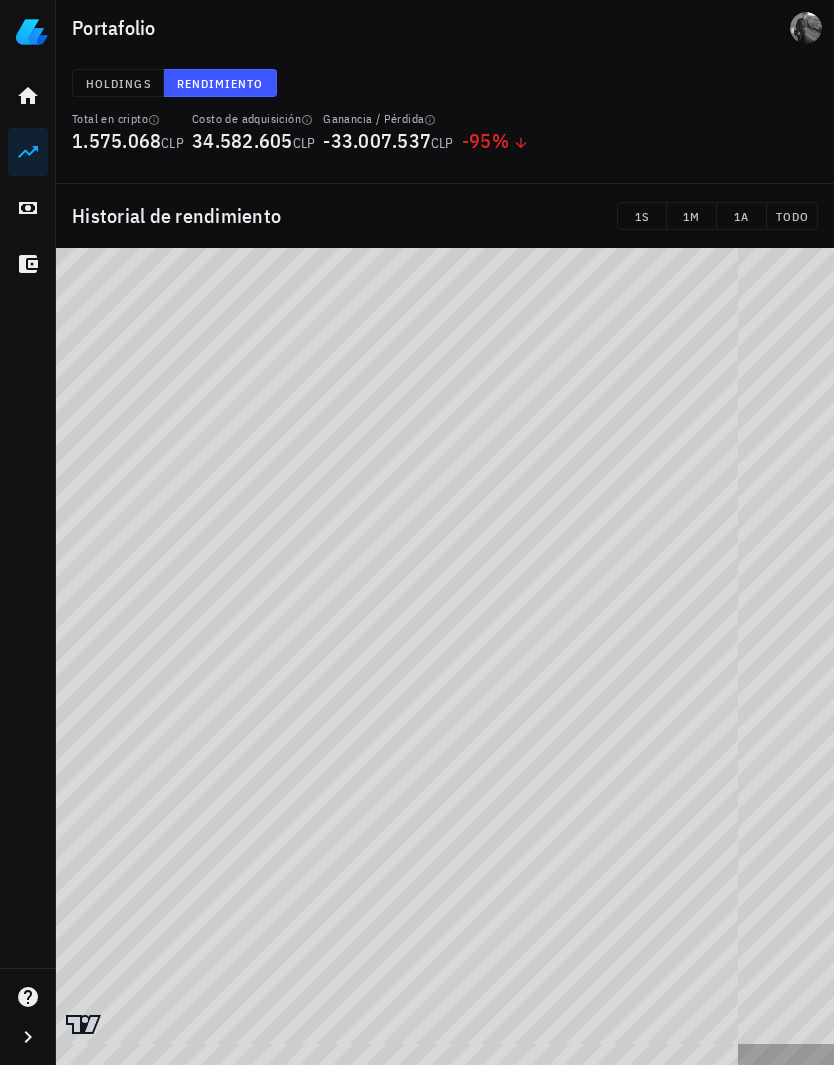 click on "Holdings" at bounding box center [118, 83] 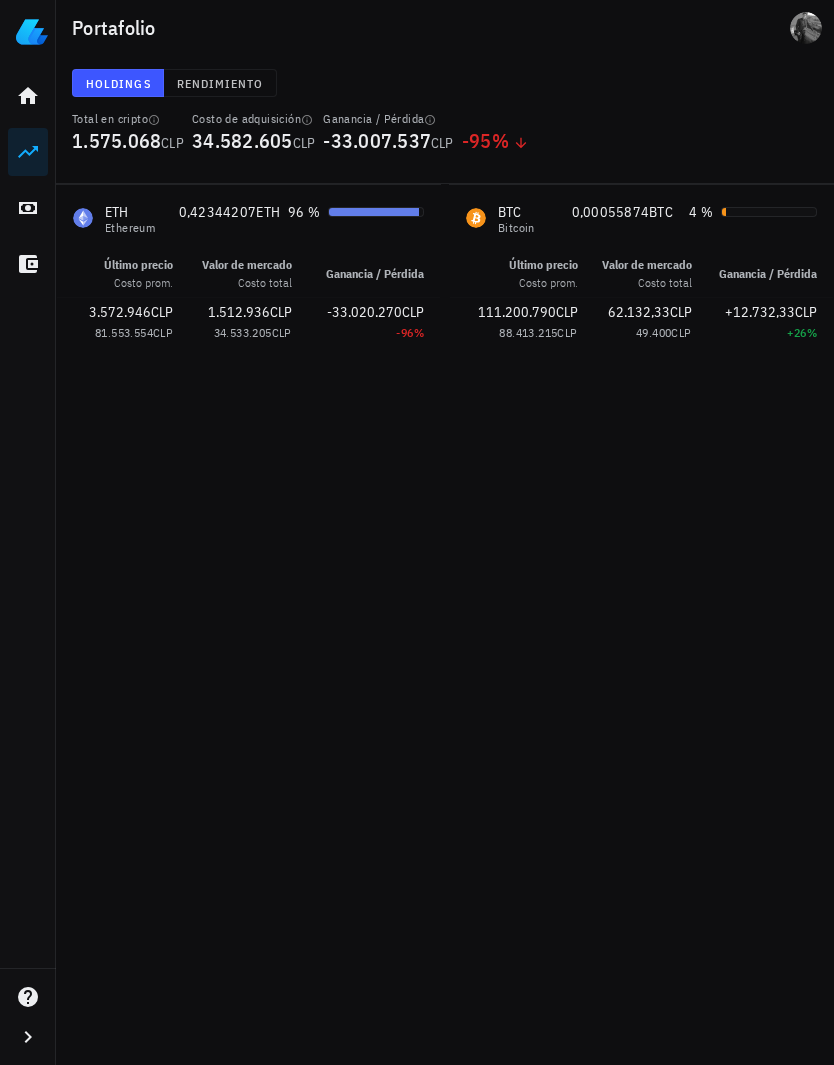scroll, scrollTop: 3, scrollLeft: 0, axis: vertical 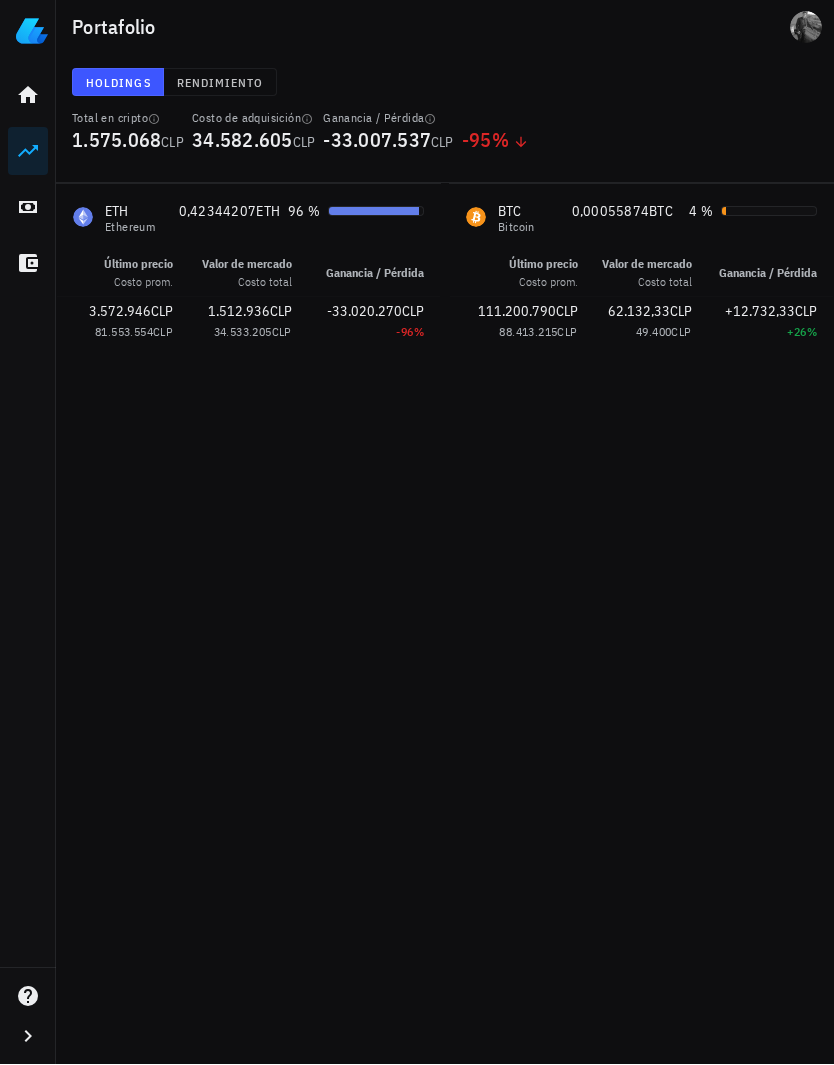 click 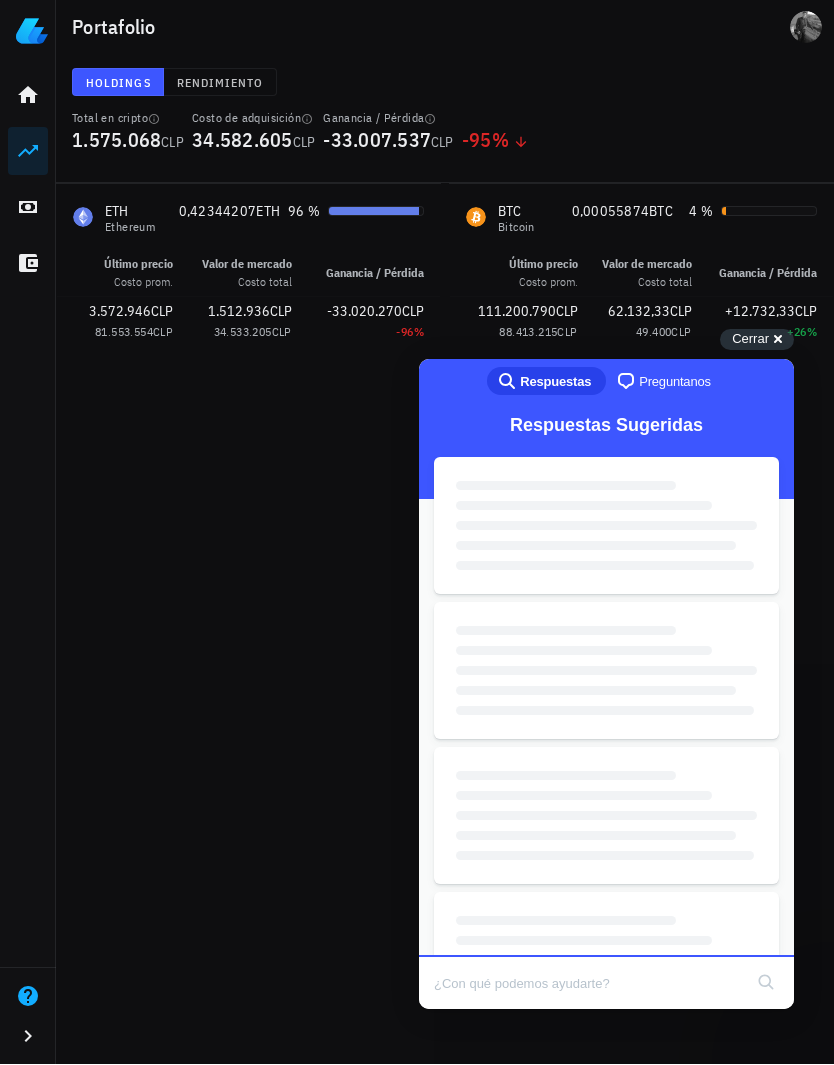 scroll, scrollTop: 0, scrollLeft: 0, axis: both 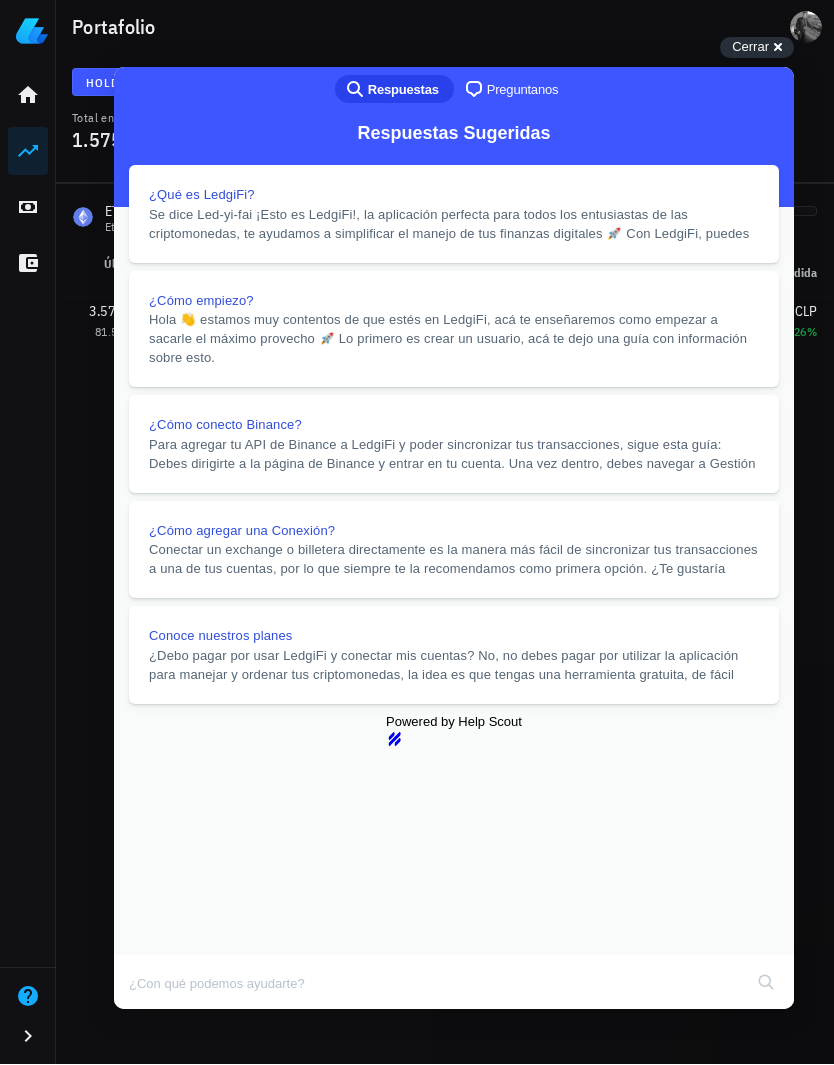 click on "Portafolio" at bounding box center (118, 28) 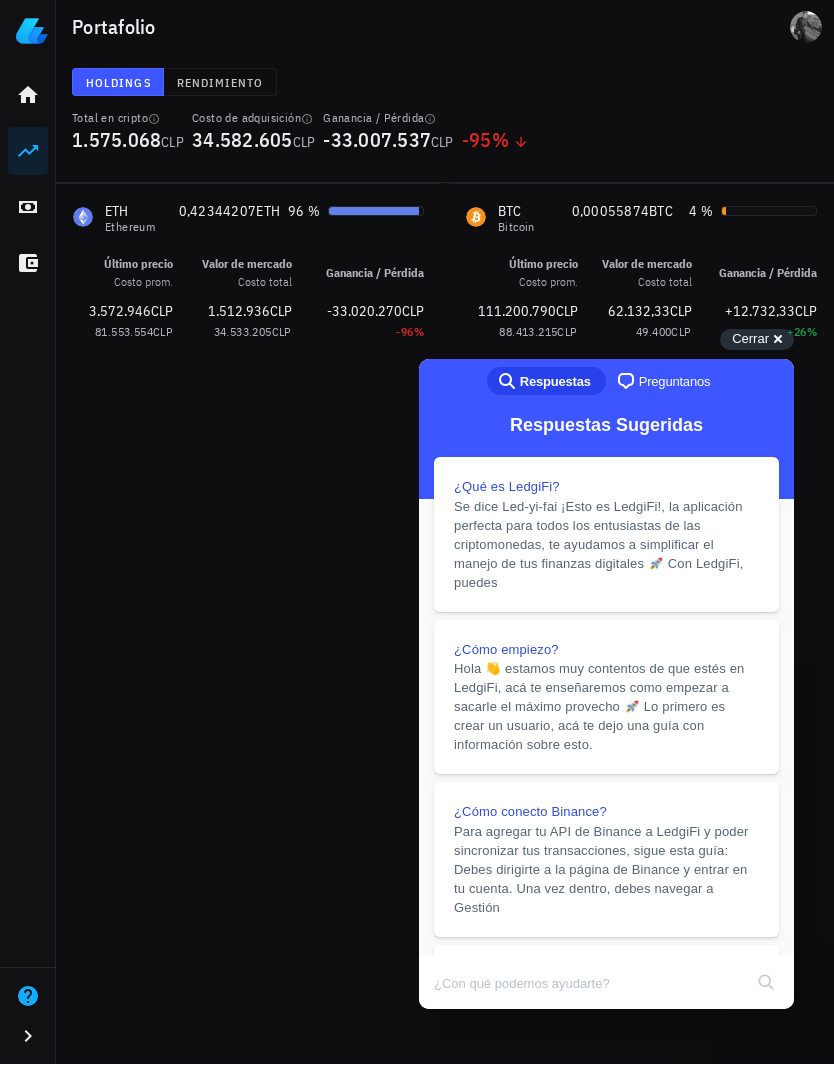 click on "Cristofer
[AMOUNT] CLP
Inicio
Portafolio
Impuestos
Transacciones
Soporte
Portafolio           Holdings   Rendimiento
Total en cripto
[AMOUNT] CLP
Costo de adquisición
[AMOUNT] CLP
Ganancia / Pérdida
[AMOUNT] CLP   [PERCENT]       ETH   Ethereum   [AMOUNT] ETH   [PERCENT]
Último precio
Costo prom.
Valor de mercado
Costo total
Ganancia / Pérdida
[AMOUNT] CLP   [AMOUNT] CLP   [AMOUNT] CLP   [AMOUNT] CLP   [AMOUNT] CLP   [PERCENT]       BTC   Bitcoin   [AMOUNT] BTC   [PERCENT]
Último precio
Costo prom.
Valor de mercado
Costo total
Ganancia / Pérdida
[AMOUNT] CLP   [AMOUNT] CLP" at bounding box center (417, 532) 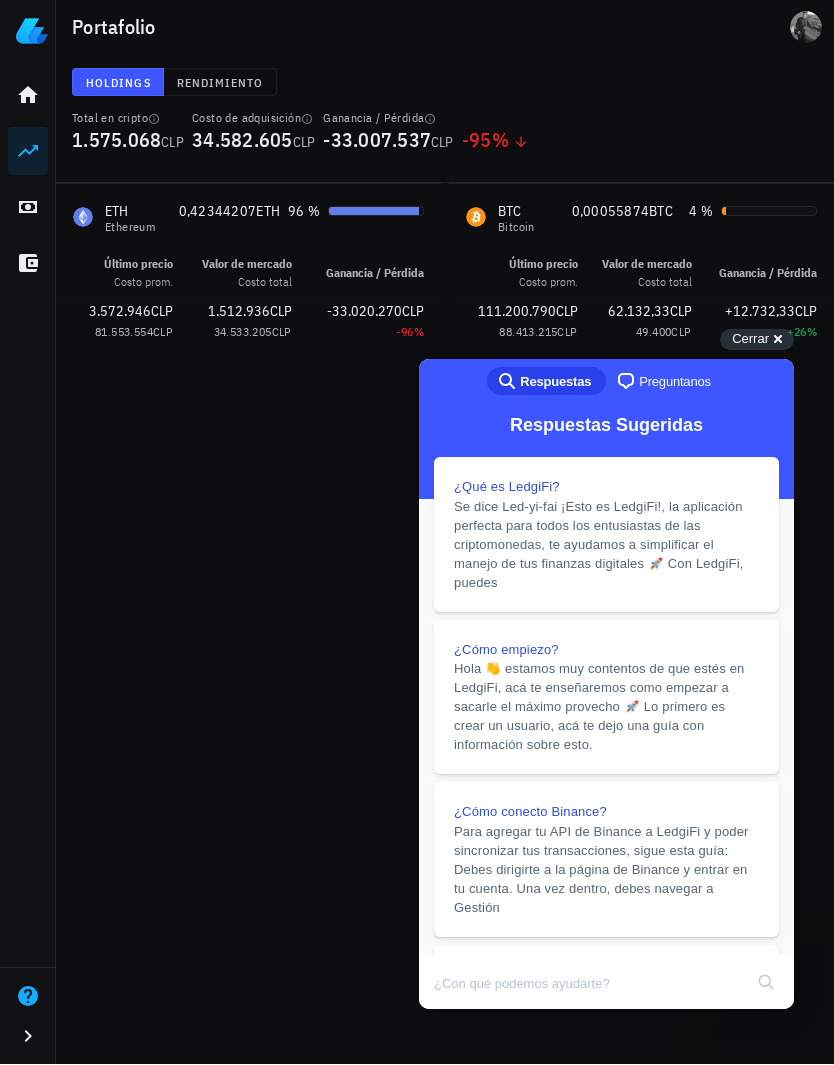 click on "Cristofer
[AMOUNT] CLP
Inicio
Portafolio
Impuestos
Transacciones
Soporte
Portafolio           Holdings   Rendimiento
Total en cripto
[AMOUNT] CLP
Costo de adquisición
[AMOUNT] CLP
Ganancia / Pérdida
[AMOUNT] CLP   [PERCENT]       ETH   Ethereum   [AMOUNT] ETH   [PERCENT]
Último precio
Costo prom.
Valor de mercado
Costo total
Ganancia / Pérdida
[AMOUNT] CLP   [AMOUNT] CLP   [AMOUNT] CLP   [AMOUNT] CLP   [AMOUNT] CLP   [PERCENT]       BTC   Bitcoin   [AMOUNT] BTC   [PERCENT]
Último precio
Costo prom.
Valor de mercado
Costo total
Ganancia / Pérdida
[AMOUNT] CLP   [AMOUNT] CLP" at bounding box center (417, 532) 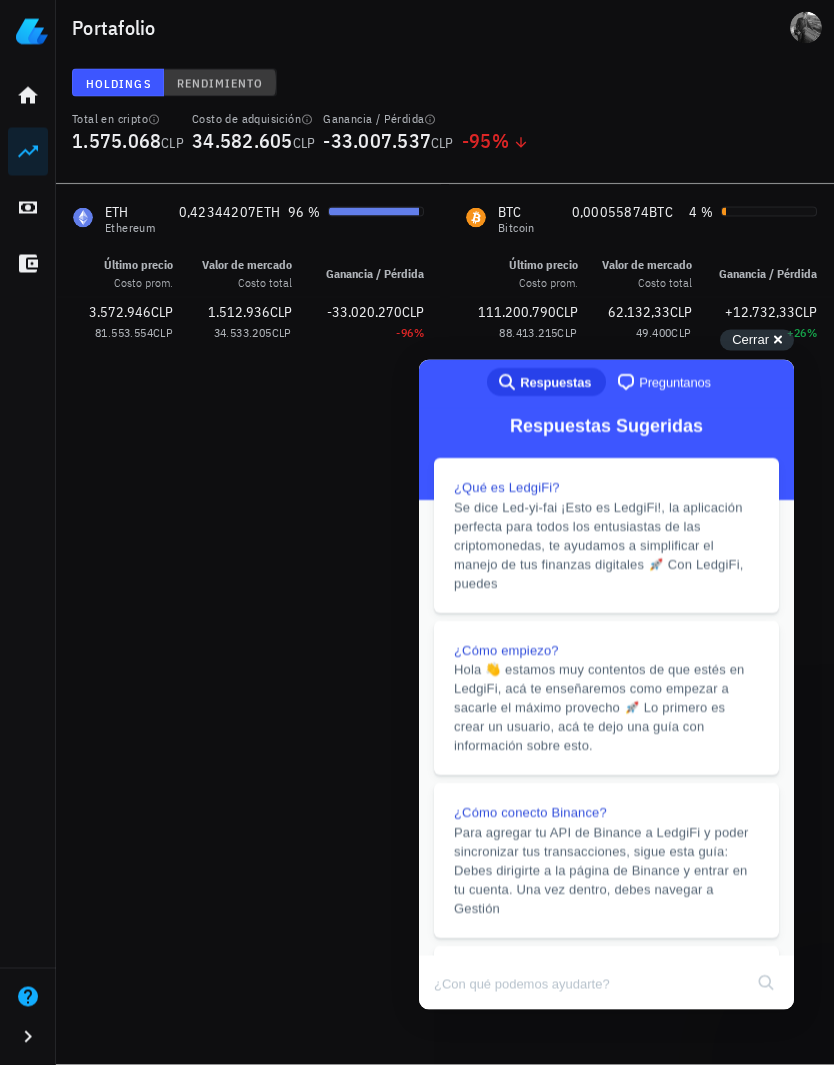 click on "Holdings" at bounding box center (118, 83) 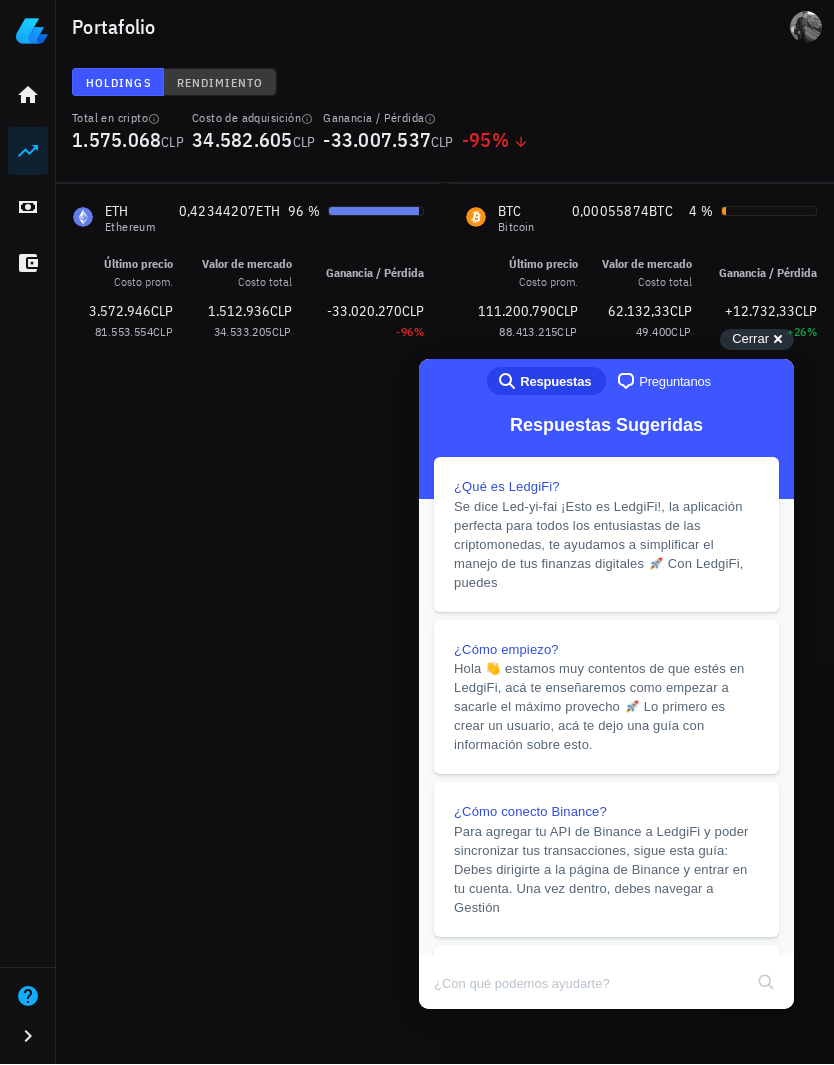 click on "Rendimiento" at bounding box center (220, 83) 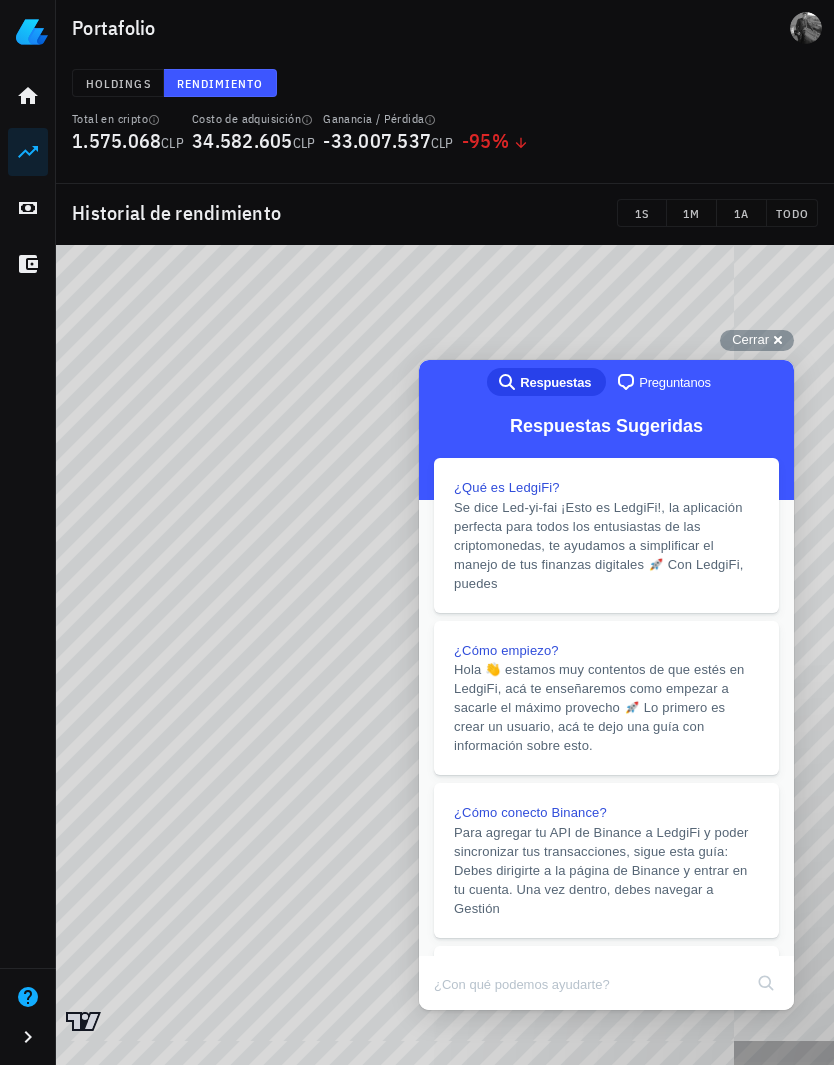 click on "Holdings" at bounding box center (118, 83) 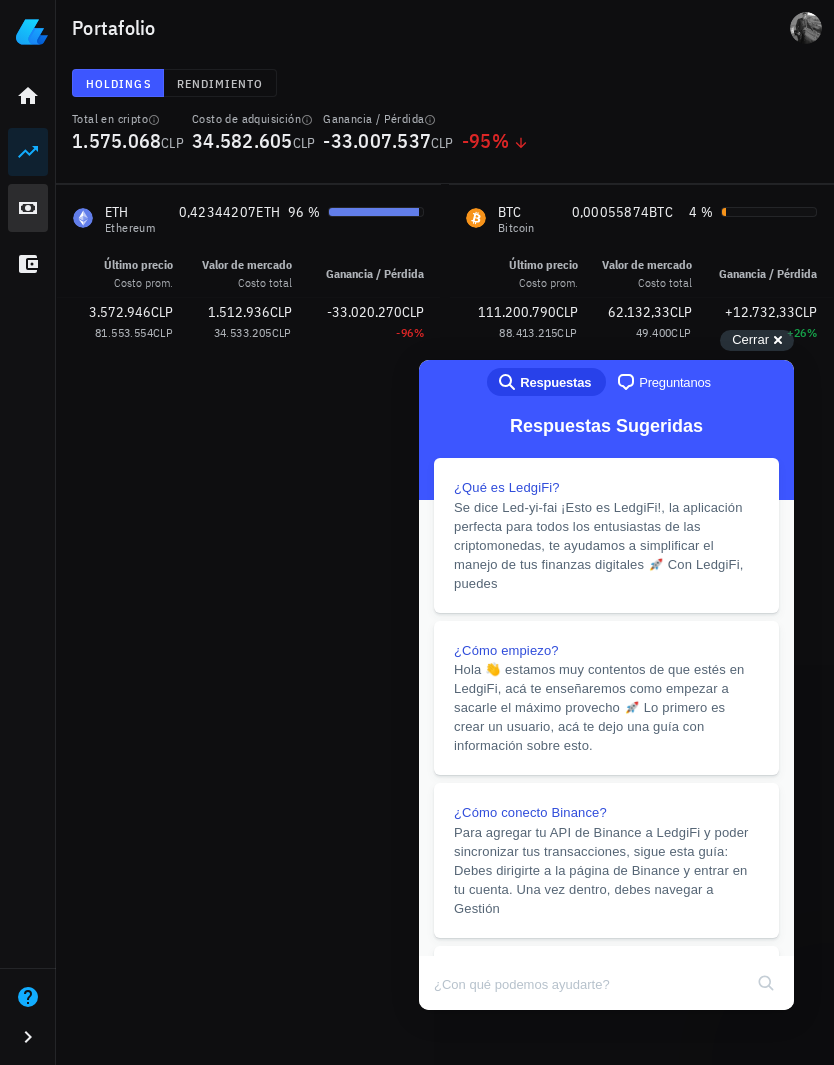 click 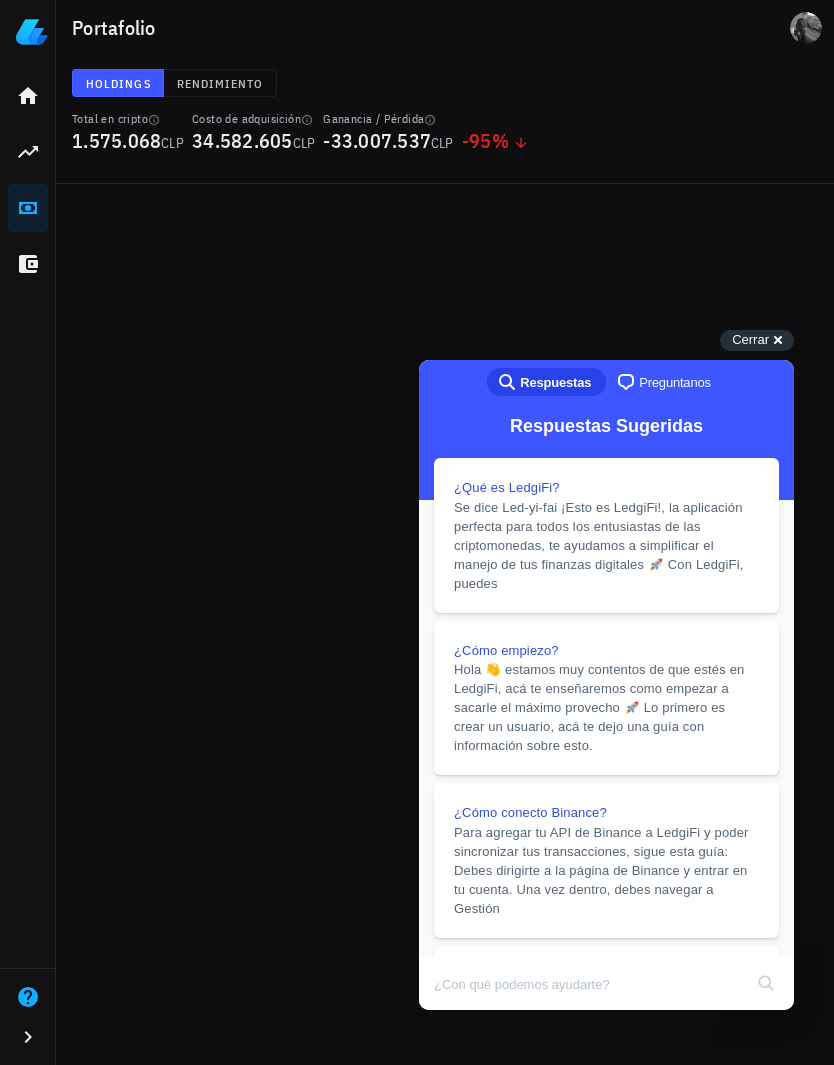 scroll, scrollTop: 0, scrollLeft: 0, axis: both 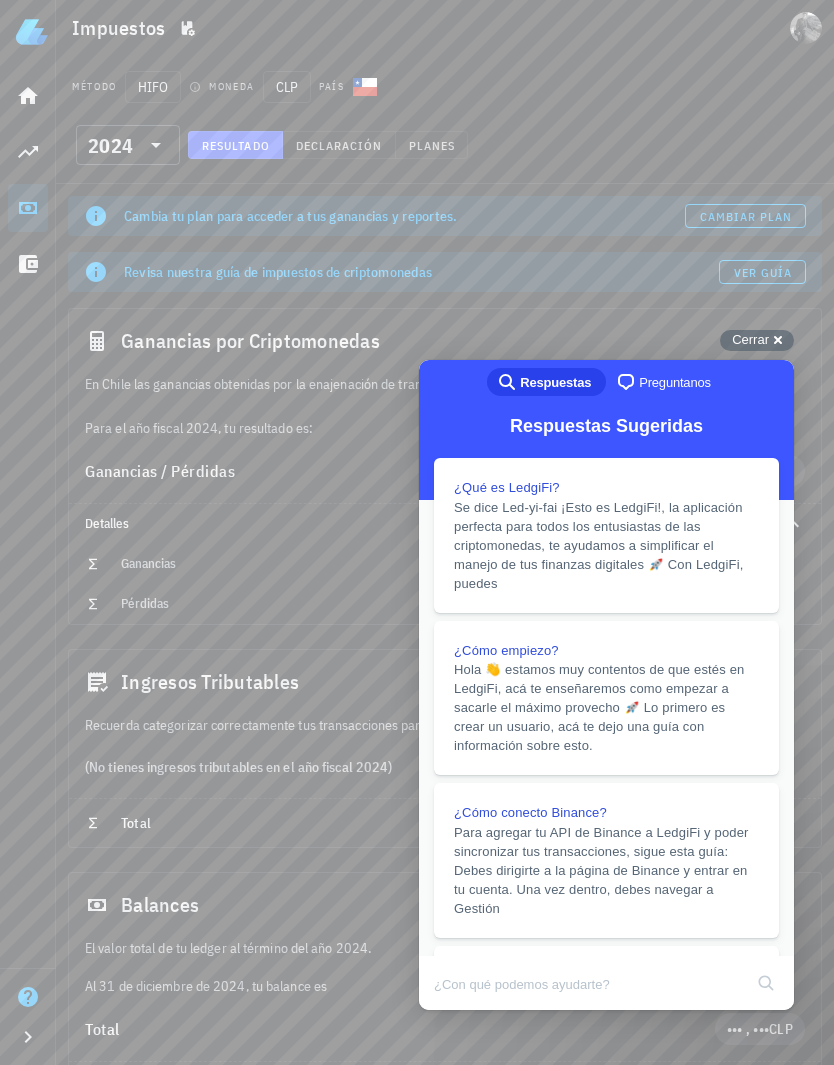 click on "Cerrar cross-small" at bounding box center (757, 340) 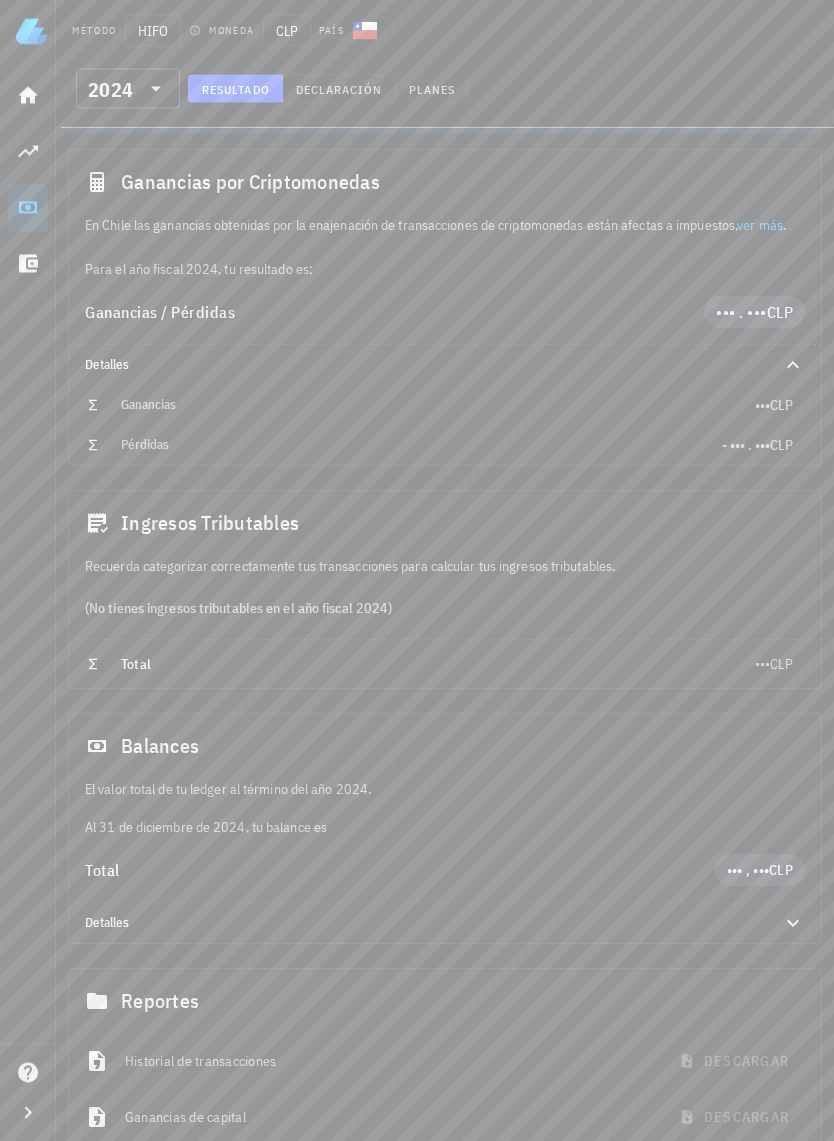 scroll, scrollTop: 360, scrollLeft: 0, axis: vertical 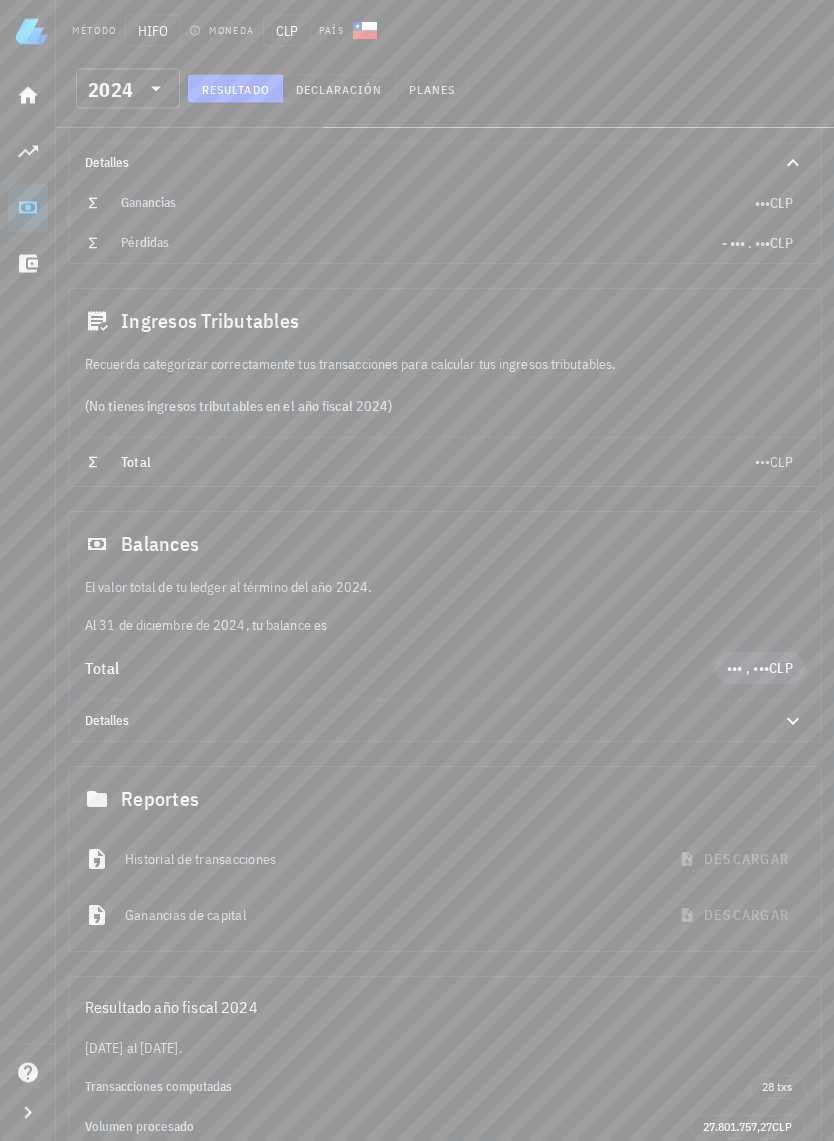 click on "Ingresos Tributables" at bounding box center [445, 322] 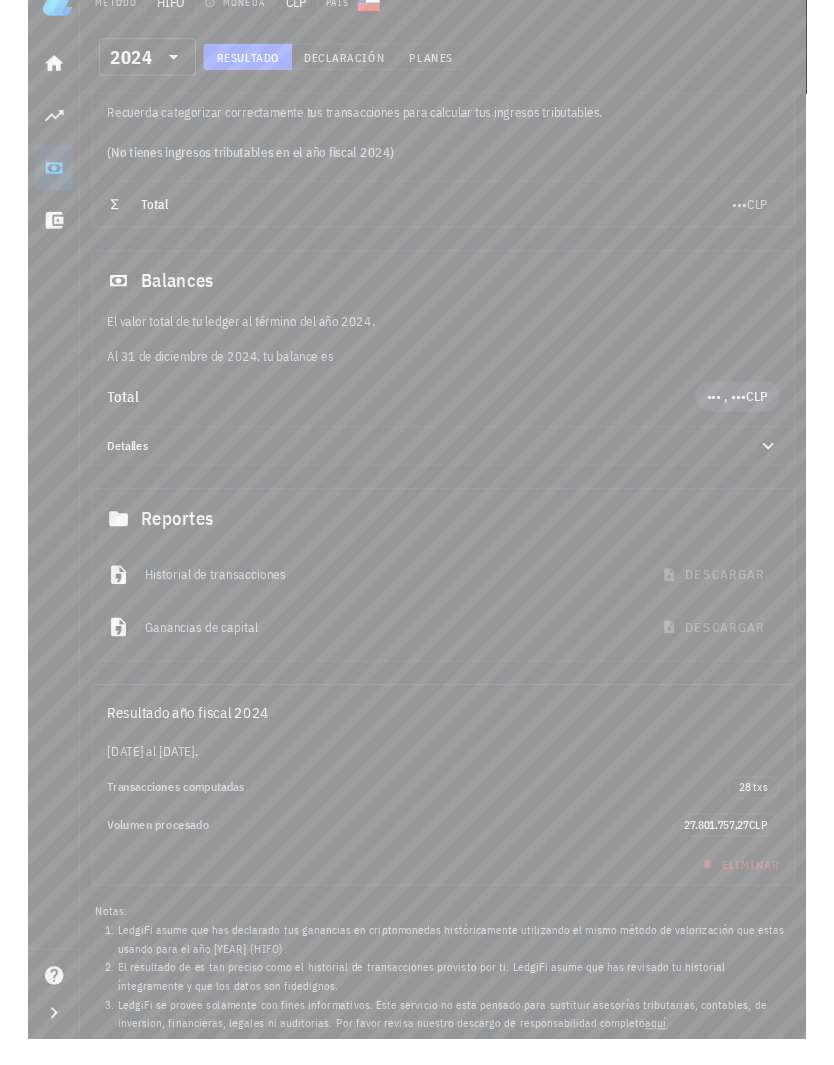 scroll, scrollTop: 652, scrollLeft: 0, axis: vertical 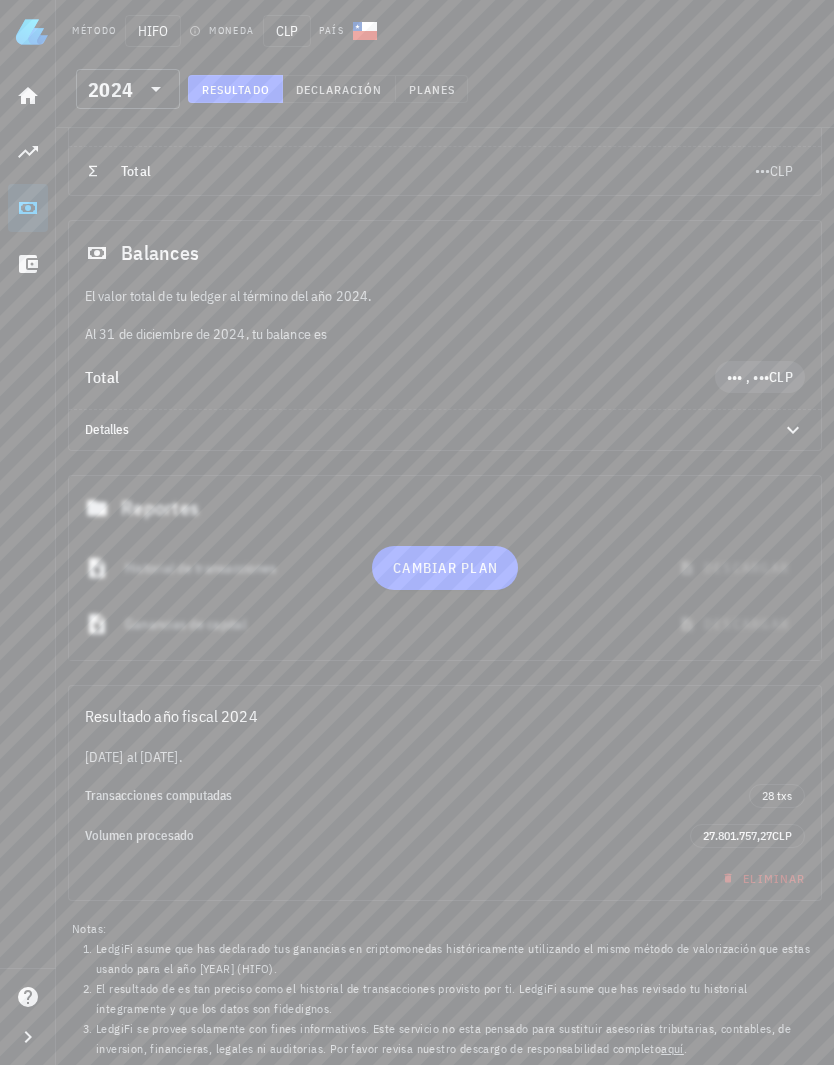 click at bounding box center [445, 568] 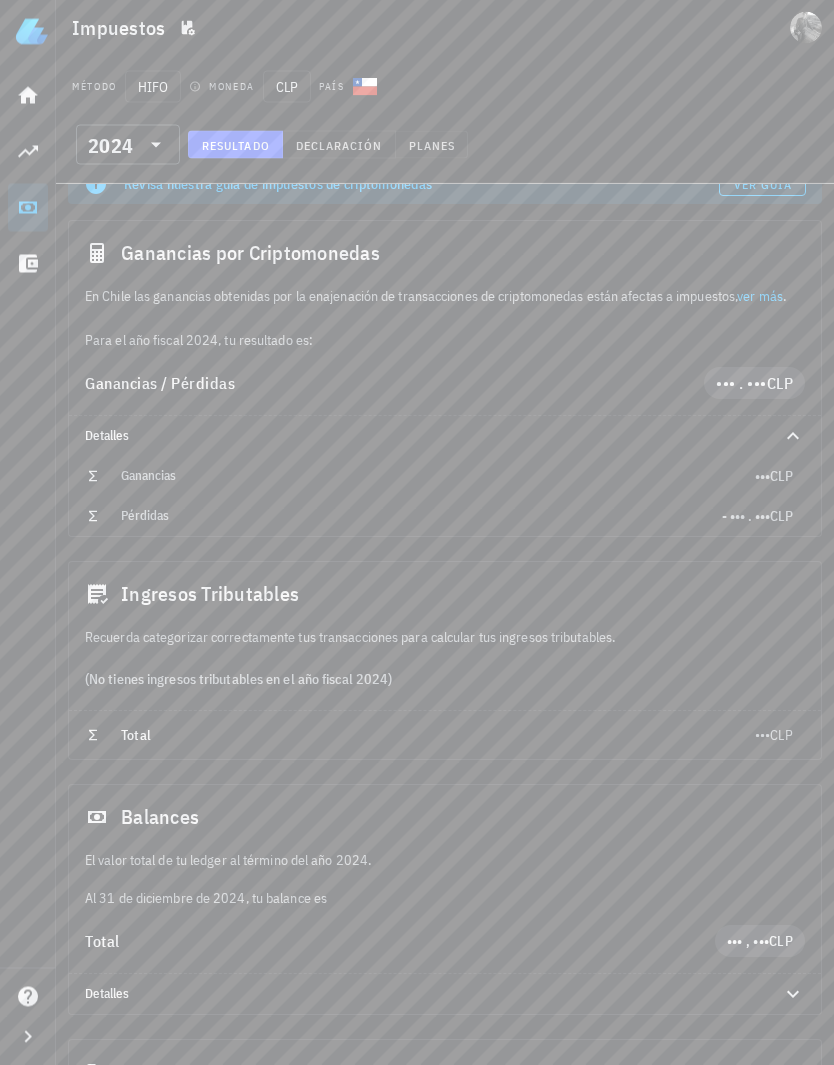 scroll, scrollTop: 0, scrollLeft: 0, axis: both 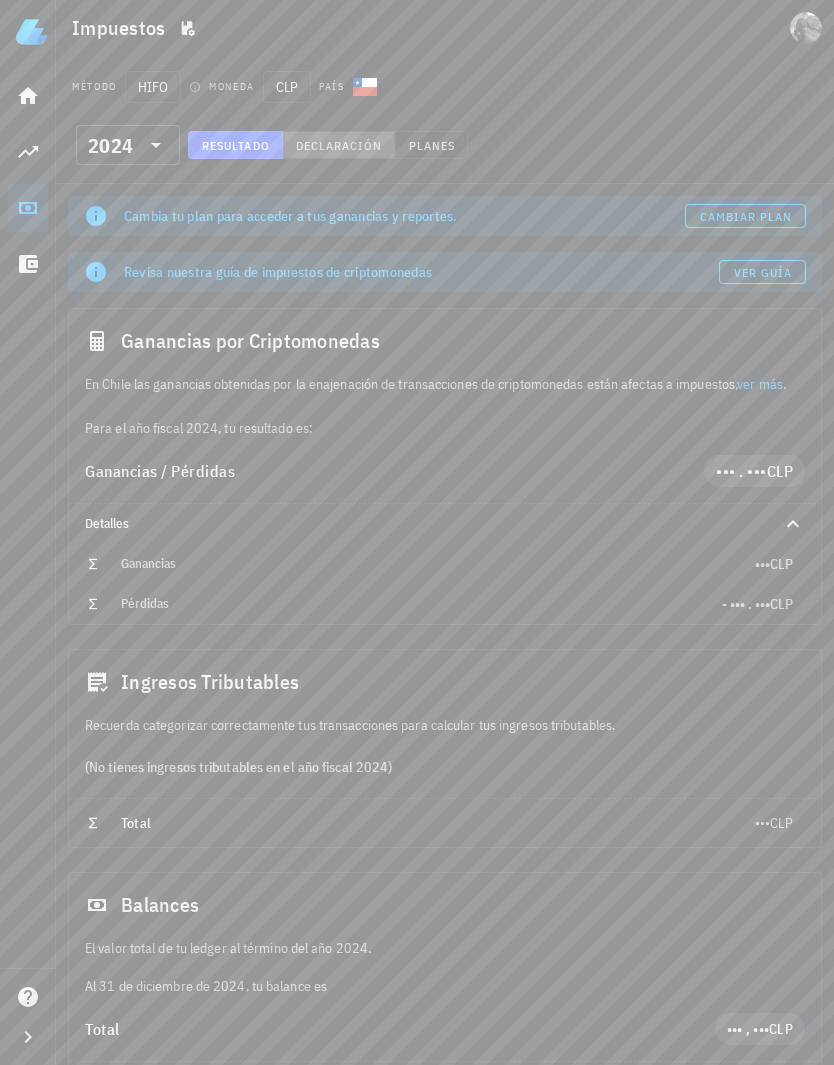 click on "Resultado" at bounding box center (235, 145) 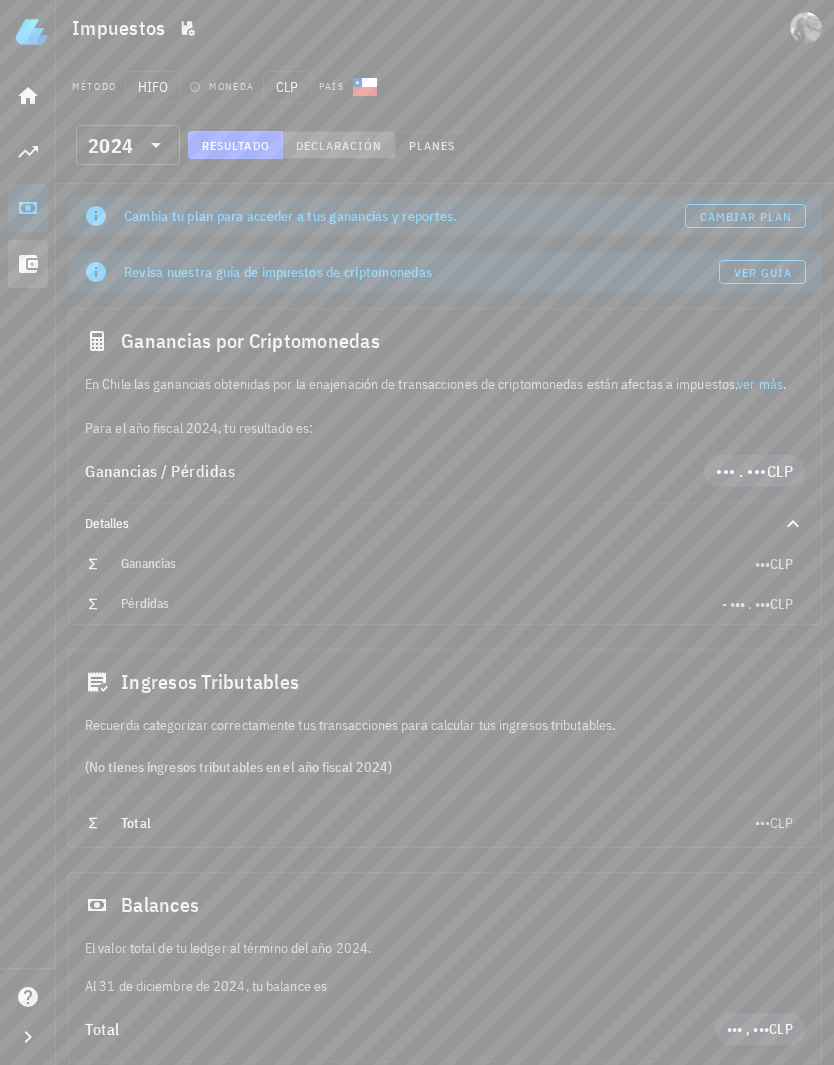 click on "Transacciones" at bounding box center [28, 264] 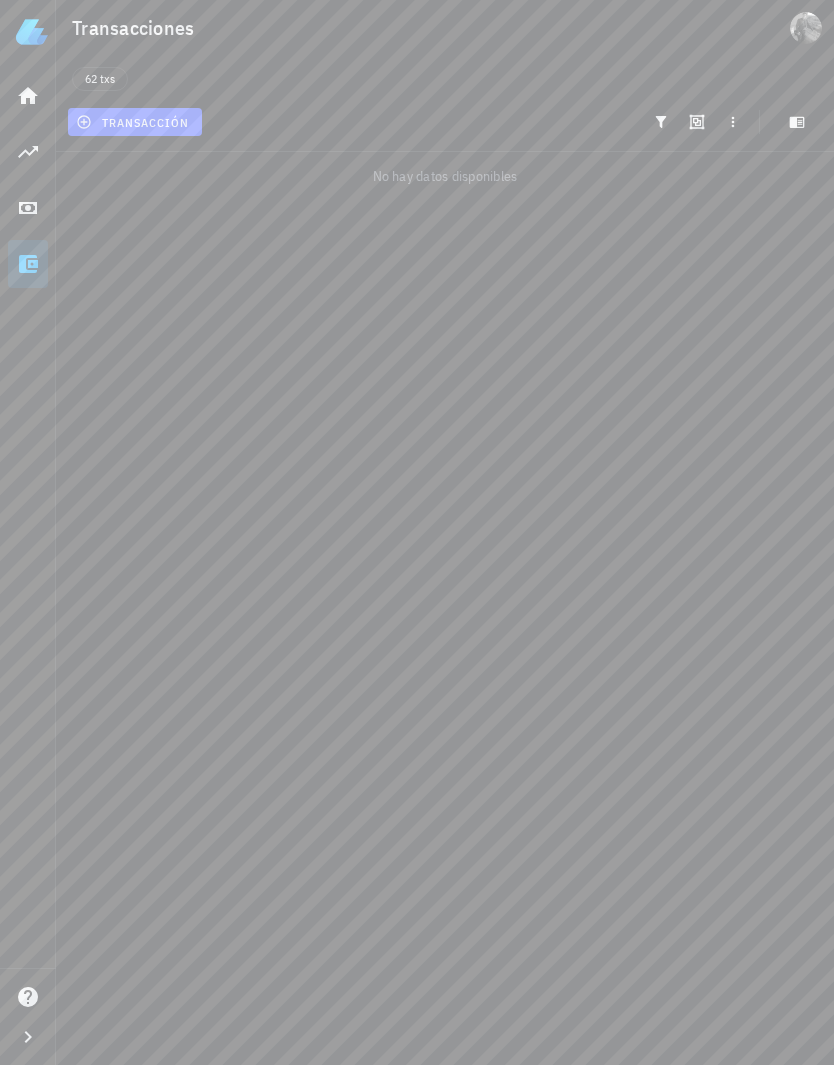 click 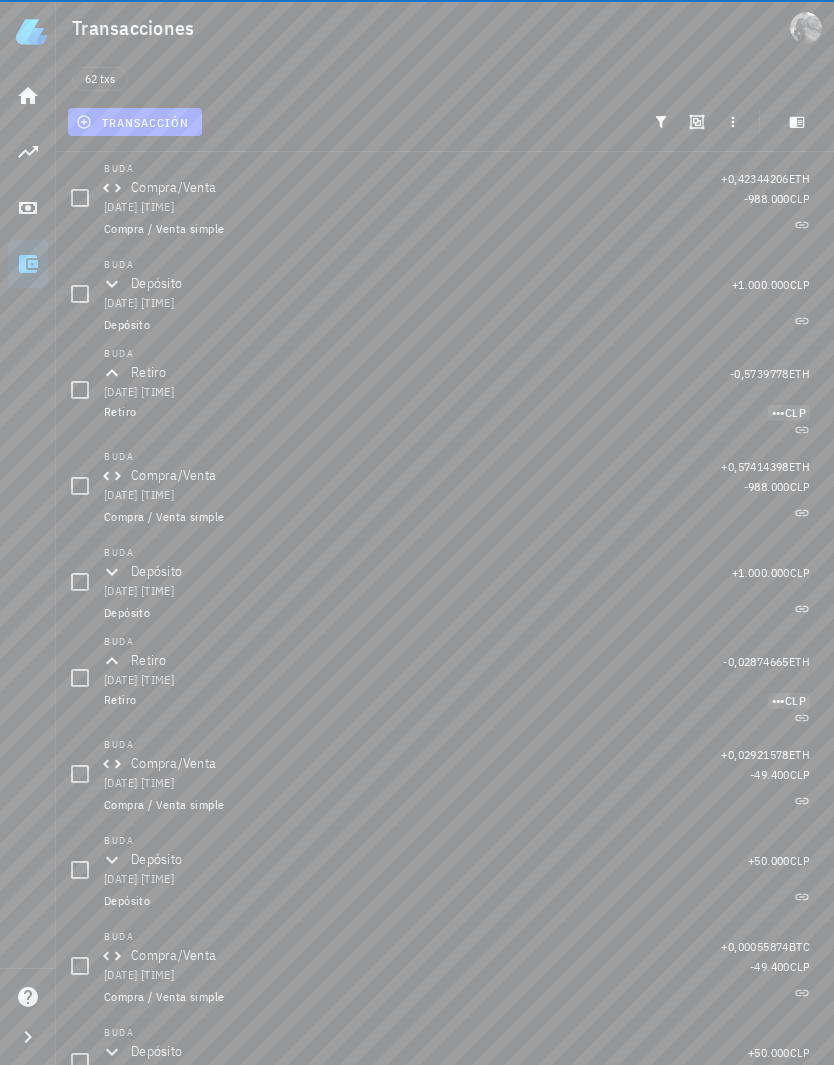 scroll, scrollTop: 0, scrollLeft: 0, axis: both 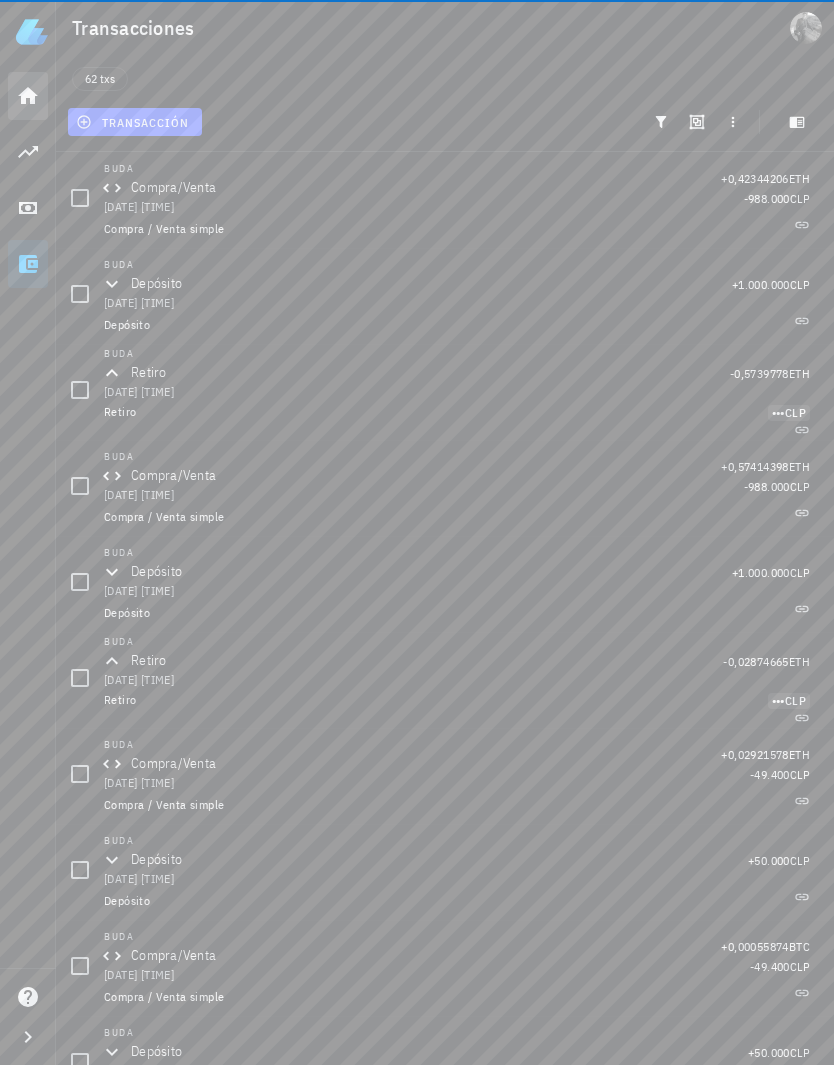 click 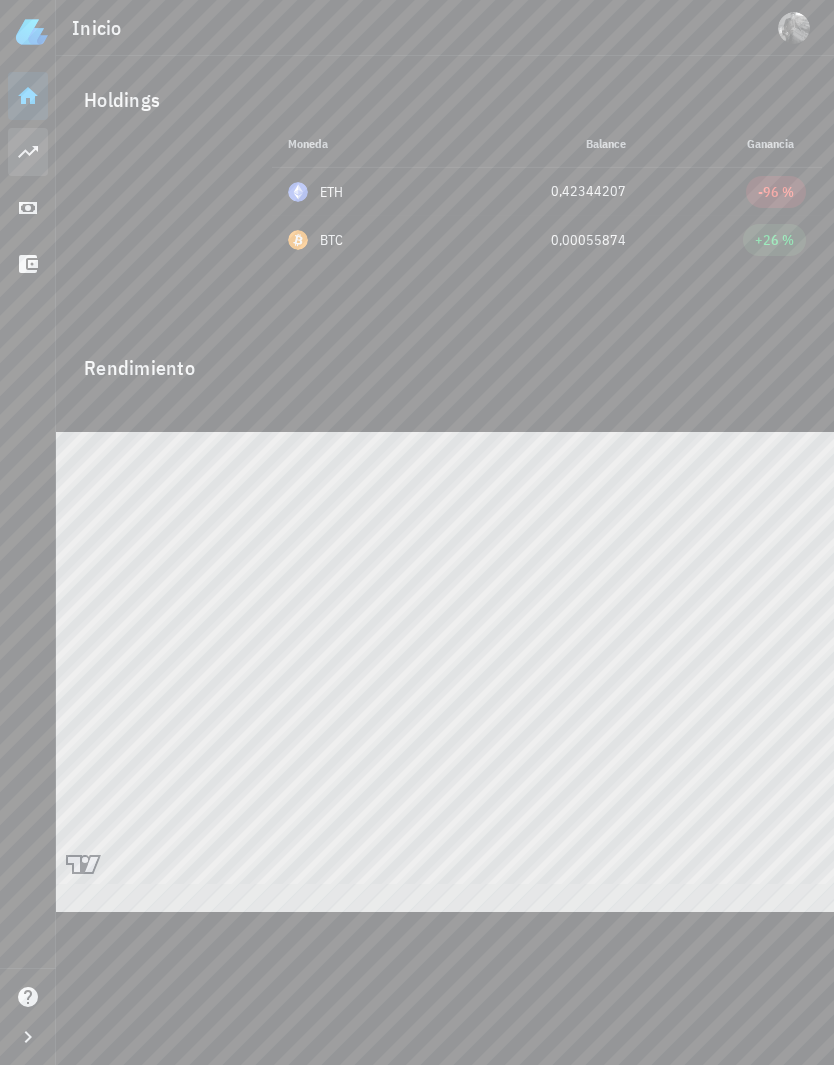 click 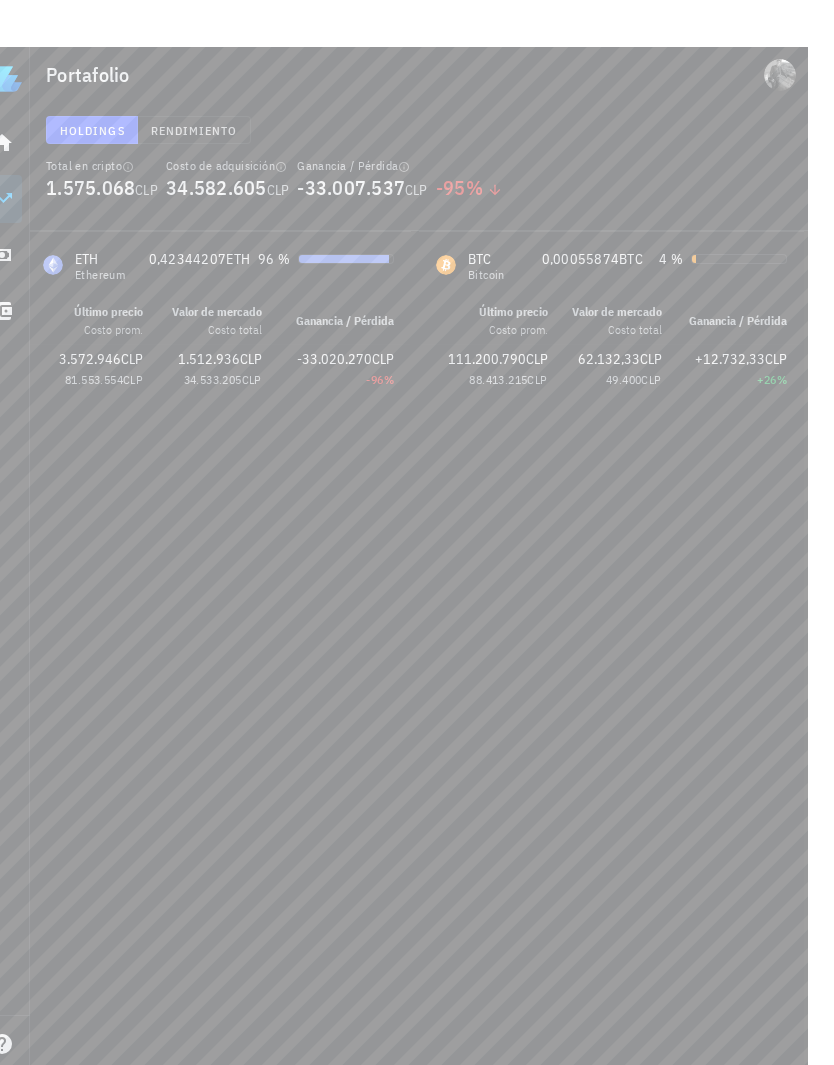 scroll, scrollTop: 0, scrollLeft: 0, axis: both 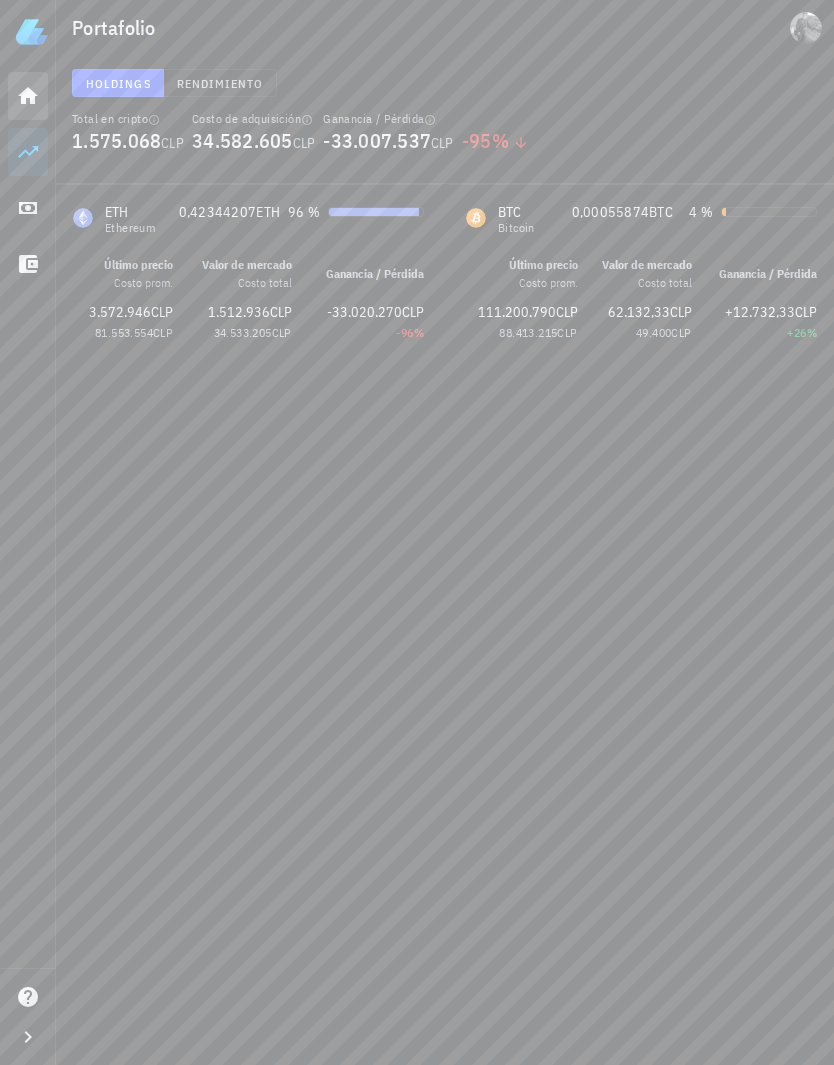 click on "Inicio" at bounding box center (28, 96) 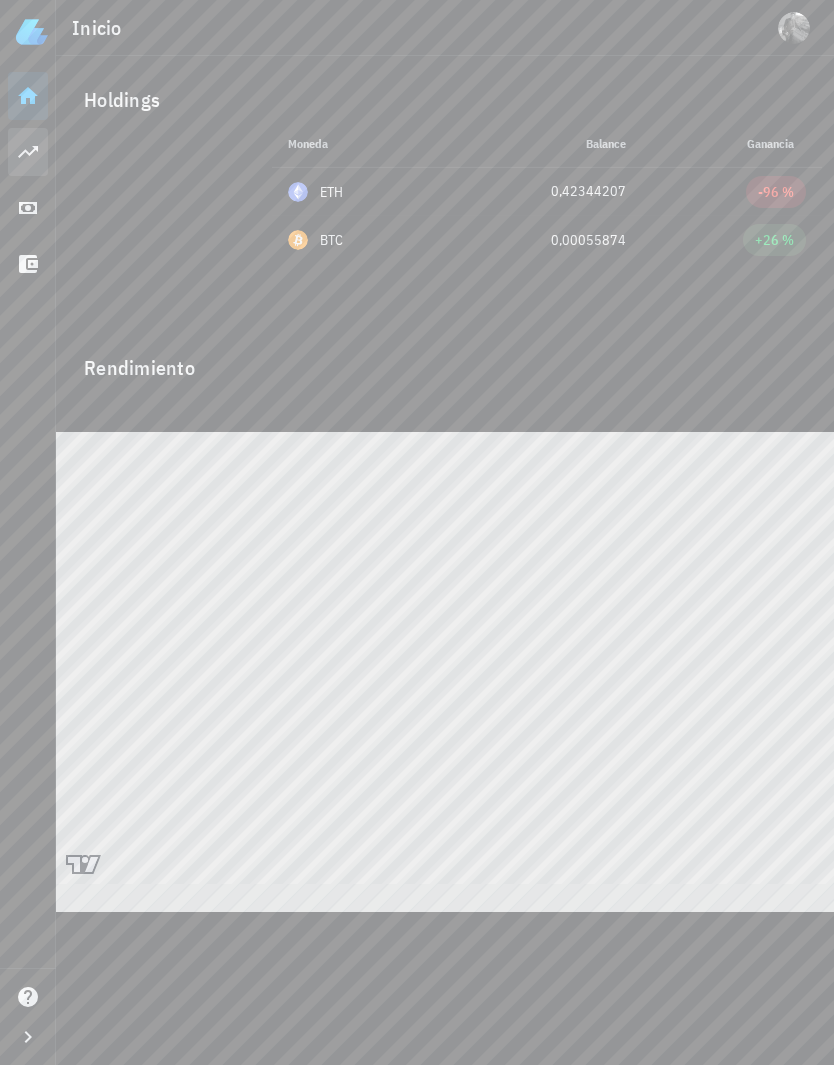 click on "Portafolio" at bounding box center (28, 152) 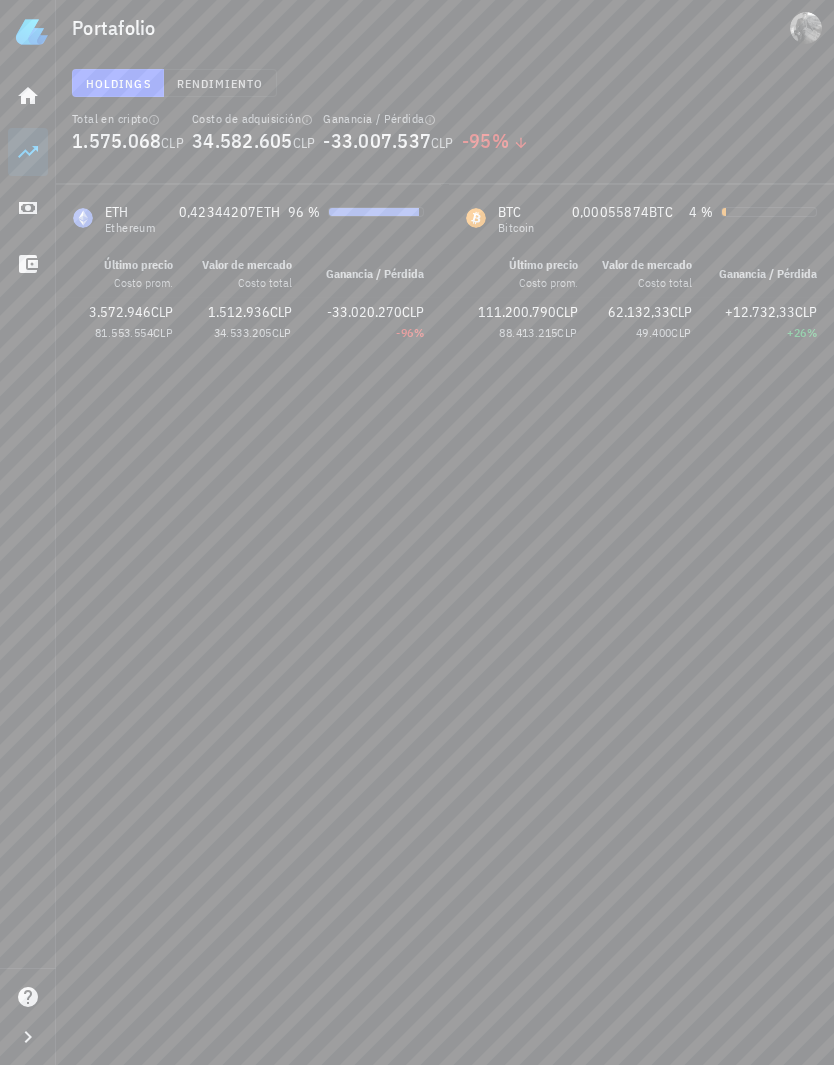 click at bounding box center [32, 32] 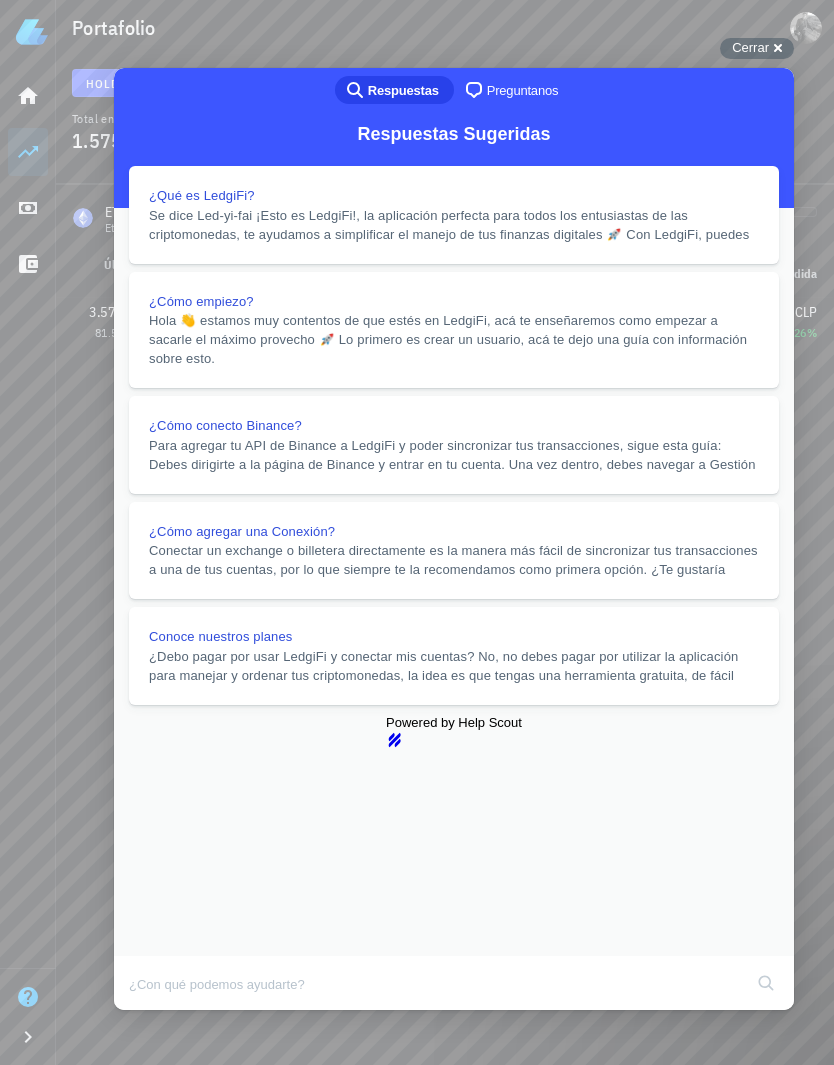 click on "Close" at bounding box center [133, 1024] 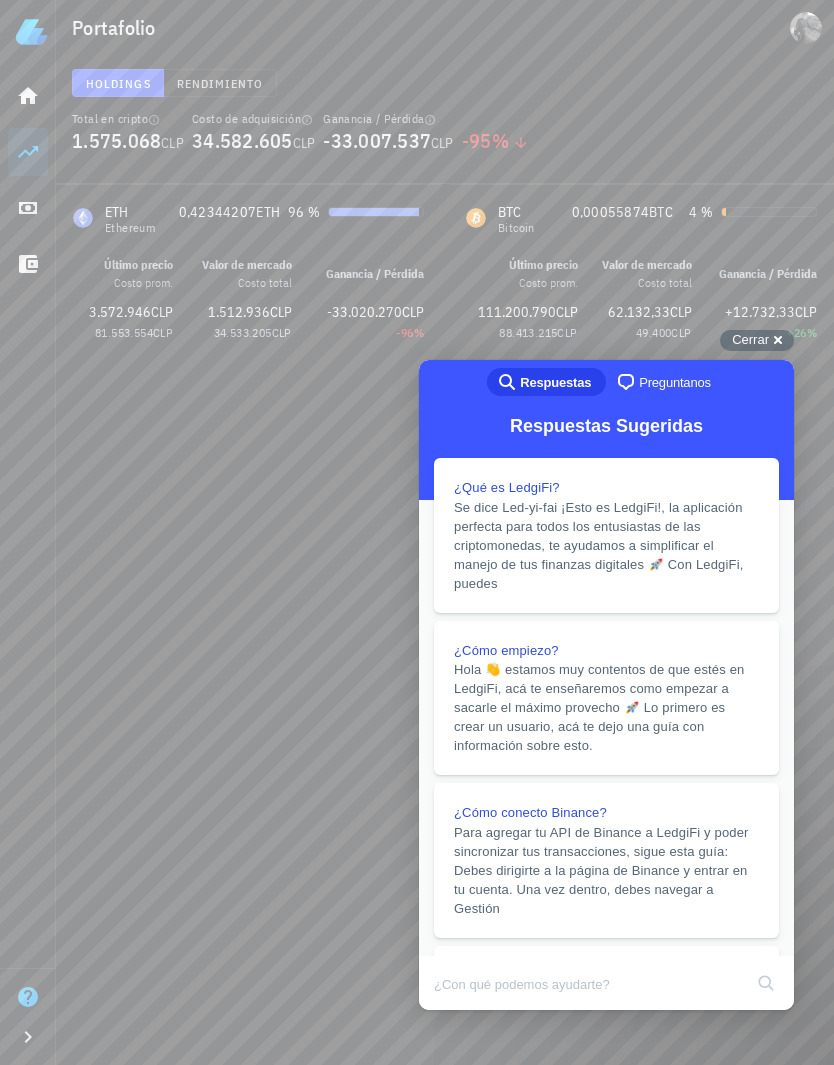 click on "Cristofer
[AMOUNT] CLP
Inicio
Portafolio
Impuestos
Transacciones
Soporte
Portafolio           Holdings   Rendimiento
Total en cripto
[AMOUNT] CLP
Costo de adquisición
[AMOUNT] CLP
Ganancia / Pérdida
[AMOUNT] CLP   [PERCENT]       ETH   Ethereum   [AMOUNT] ETH   [PERCENT]
Último precio
Costo prom.
Valor de mercado
Costo total
Ganancia / Pérdida
[AMOUNT] CLP   [AMOUNT] CLP   [AMOUNT] CLP   [AMOUNT] CLP   [AMOUNT] CLP   [PERCENT]       BTC   Bitcoin   [AMOUNT] BTC   [PERCENT]
Último precio
Costo prom.
Valor de mercado
Costo total
Ganancia / Pérdida
[AMOUNT] CLP   [AMOUNT] CLP" at bounding box center (417, 532) 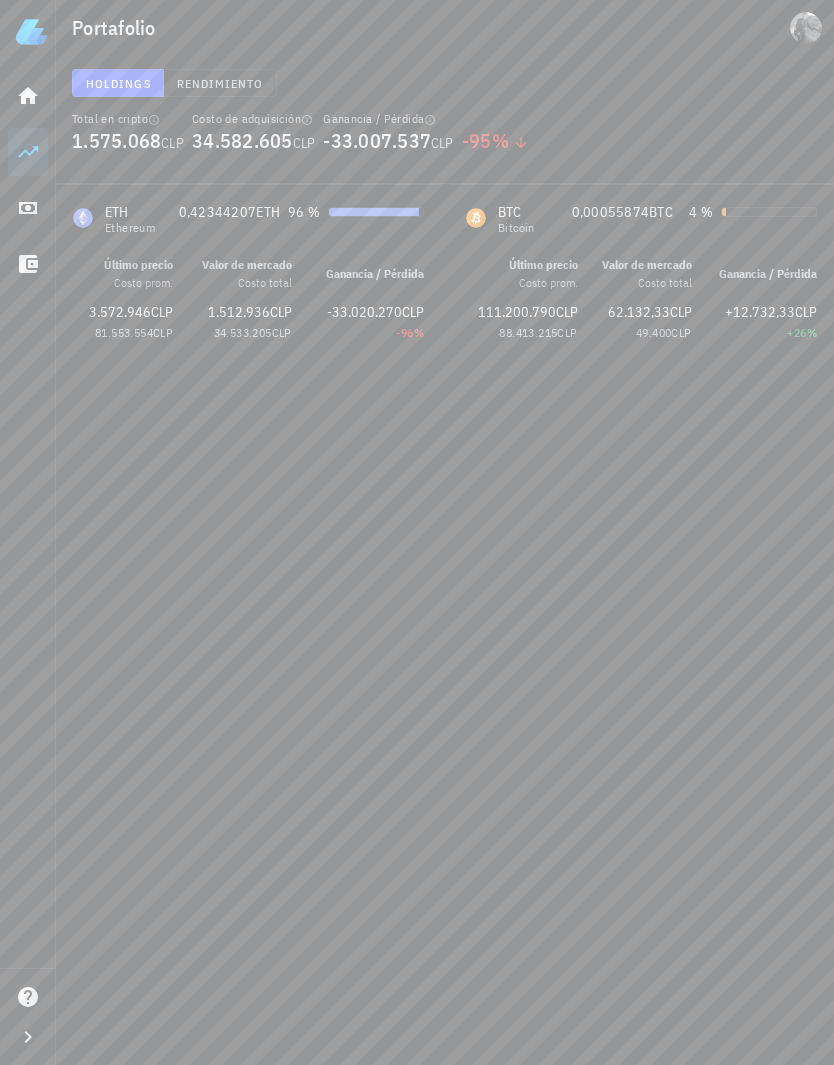click on "Total en cripto" at bounding box center (128, 119) 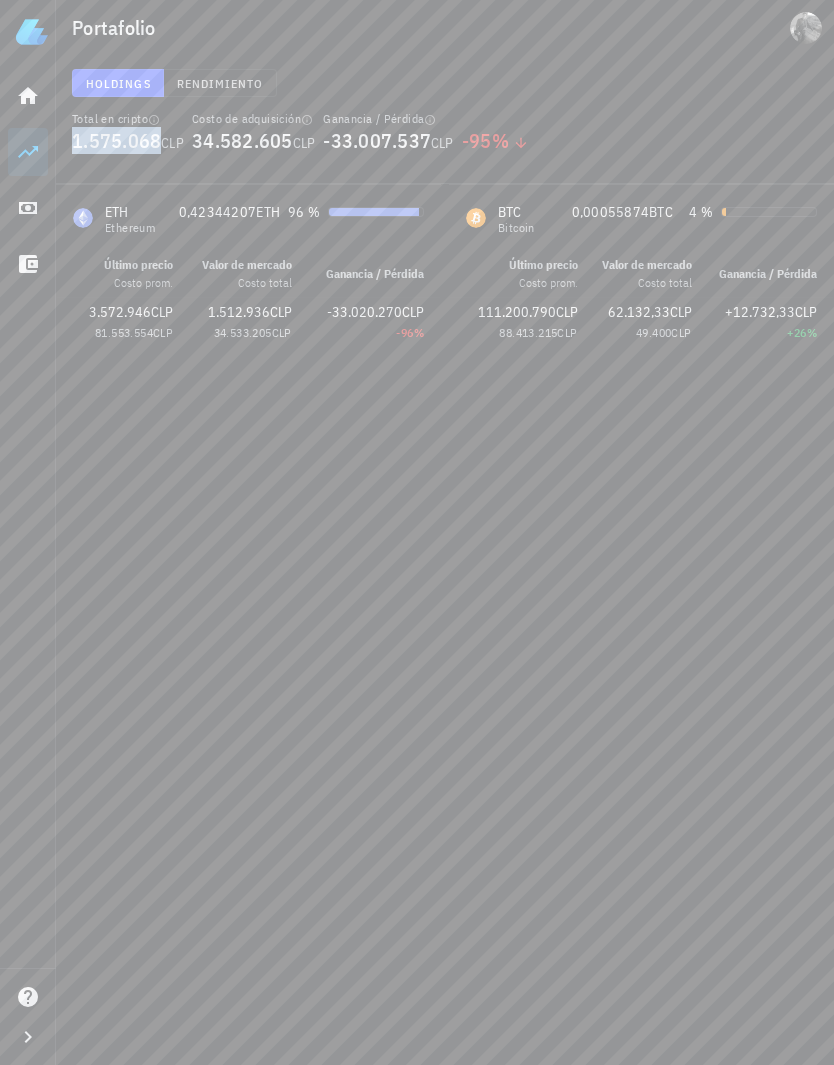 click on "Holdings" at bounding box center (118, 83) 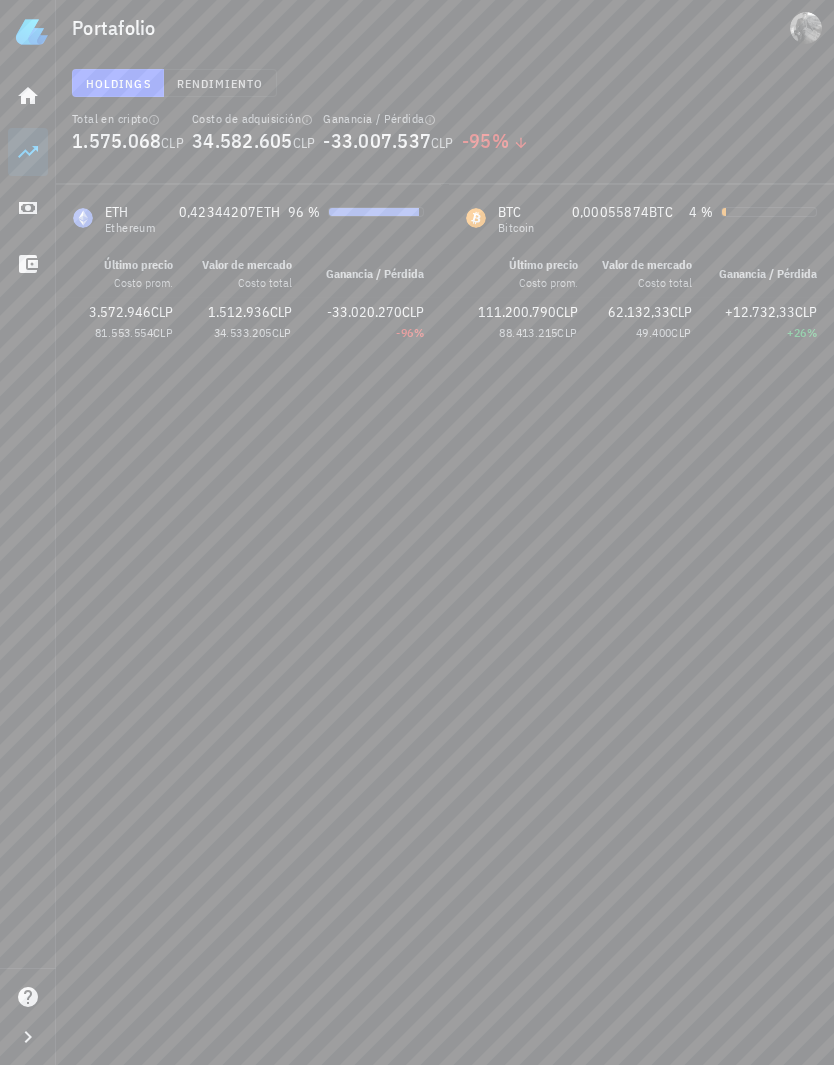click 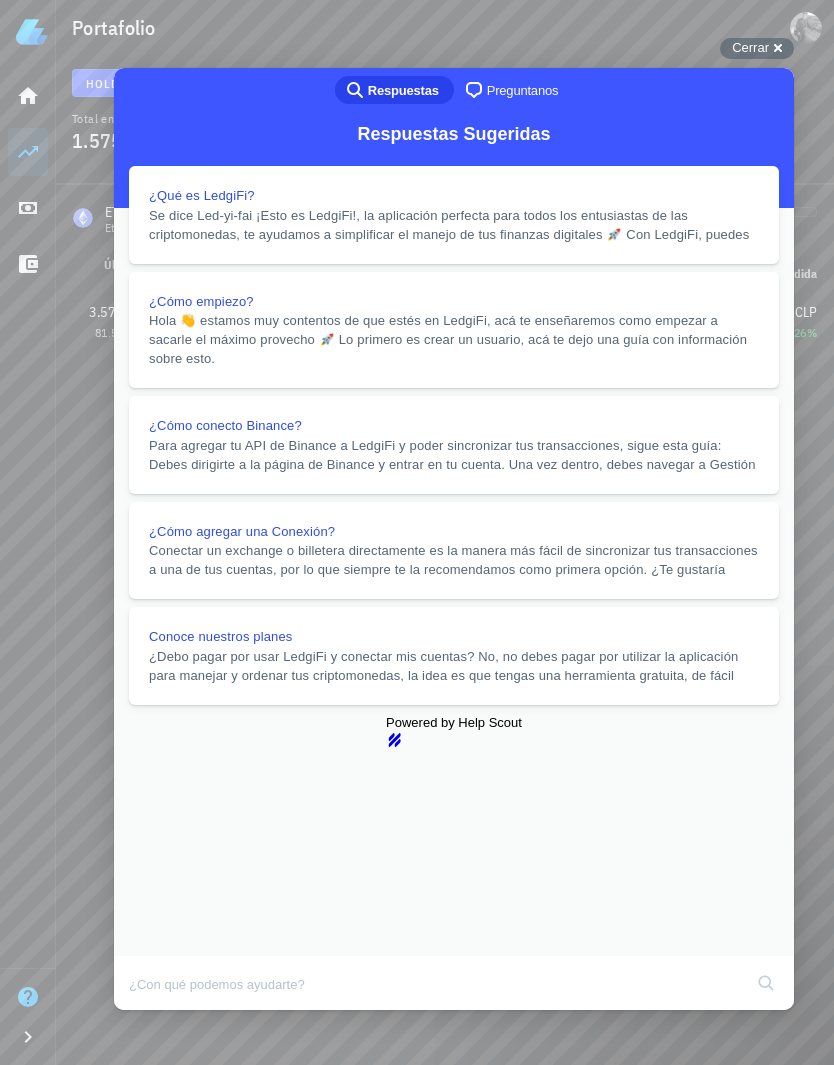 click on "Close" at bounding box center [133, 1024] 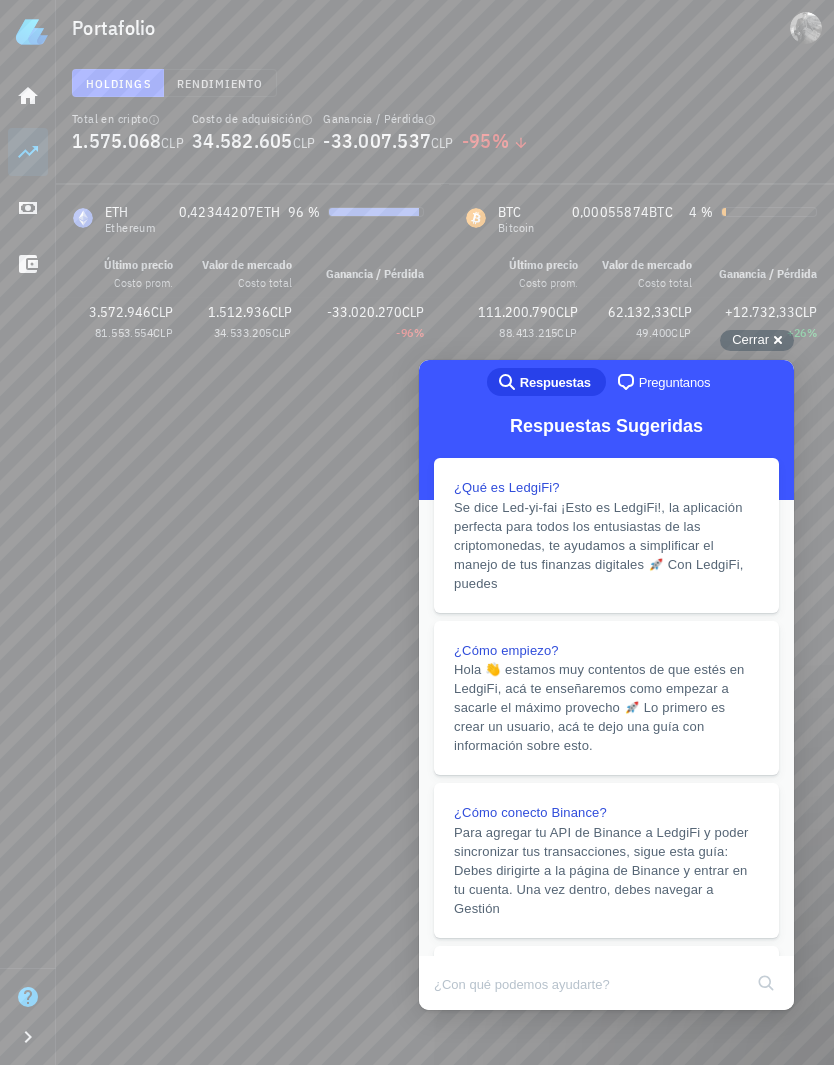 click on "Cerrar cross-small" at bounding box center [757, 340] 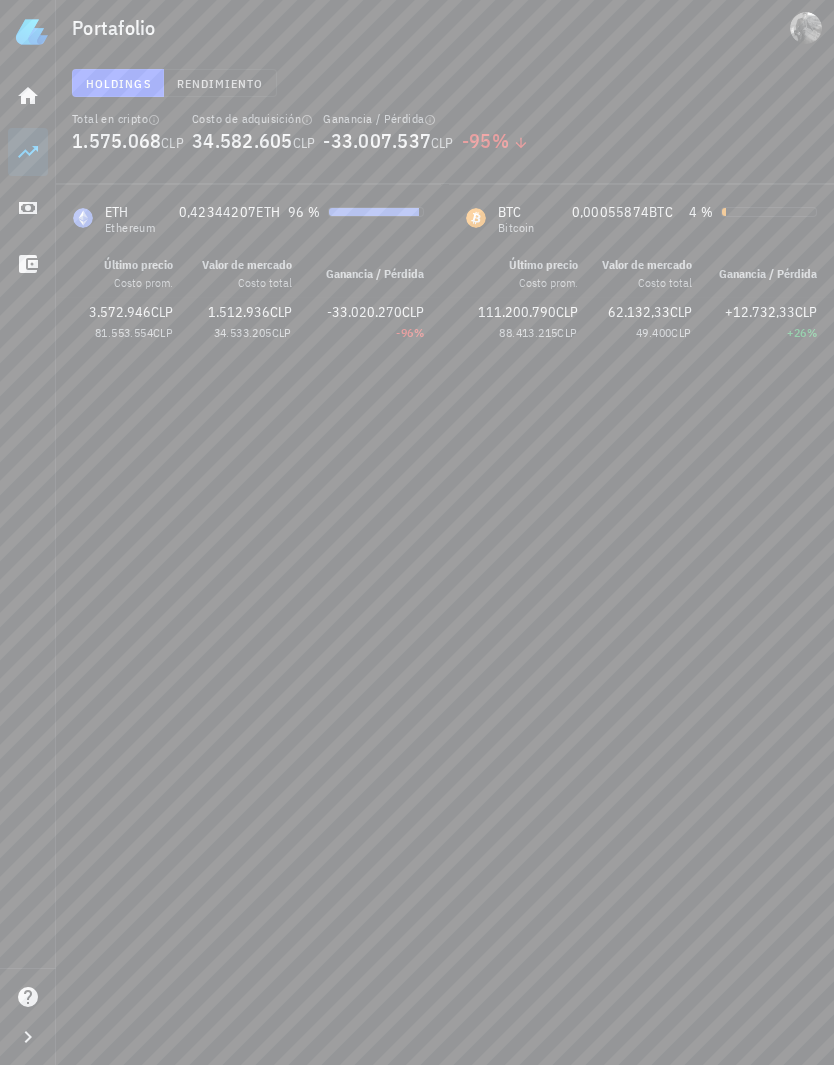 scroll, scrollTop: 25, scrollLeft: 0, axis: vertical 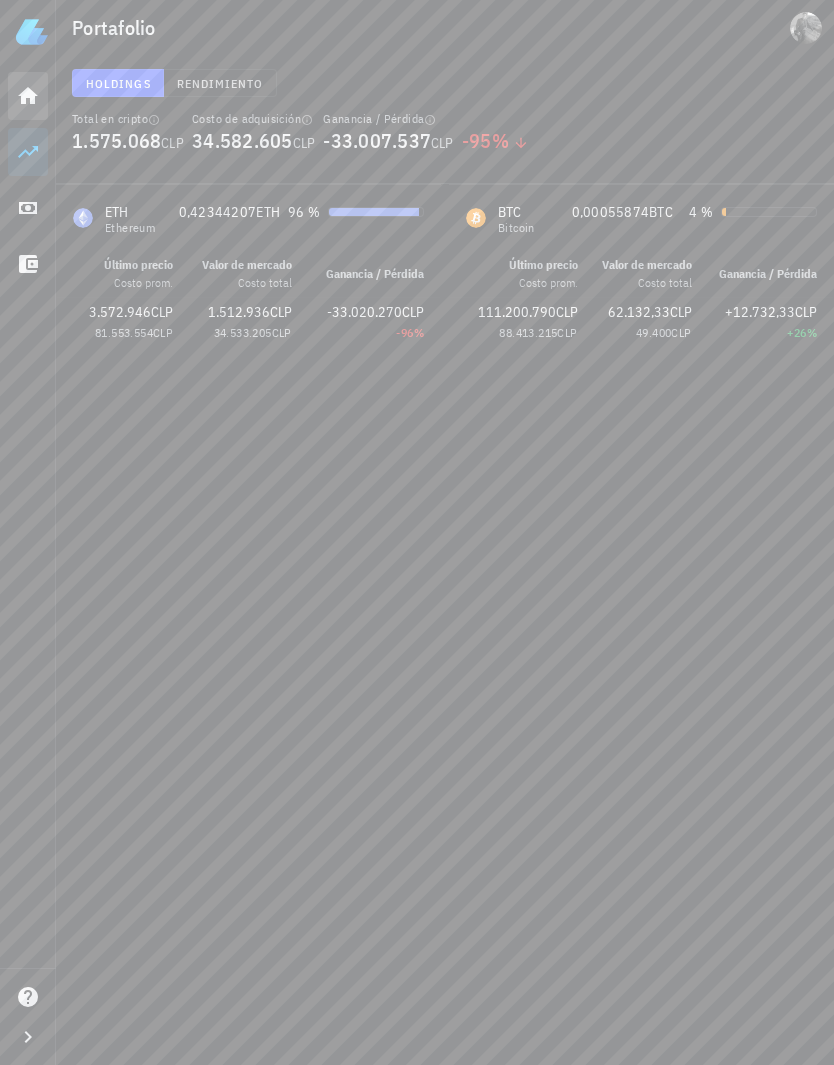 click 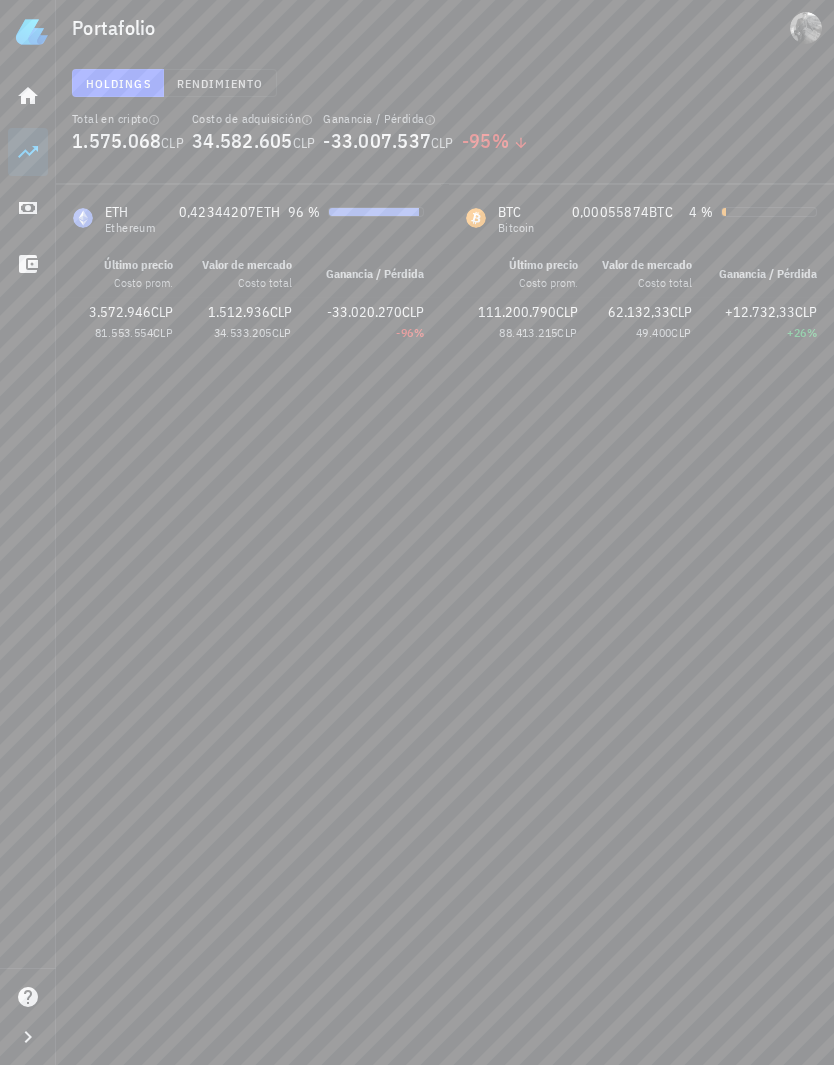 scroll, scrollTop: 0, scrollLeft: 0, axis: both 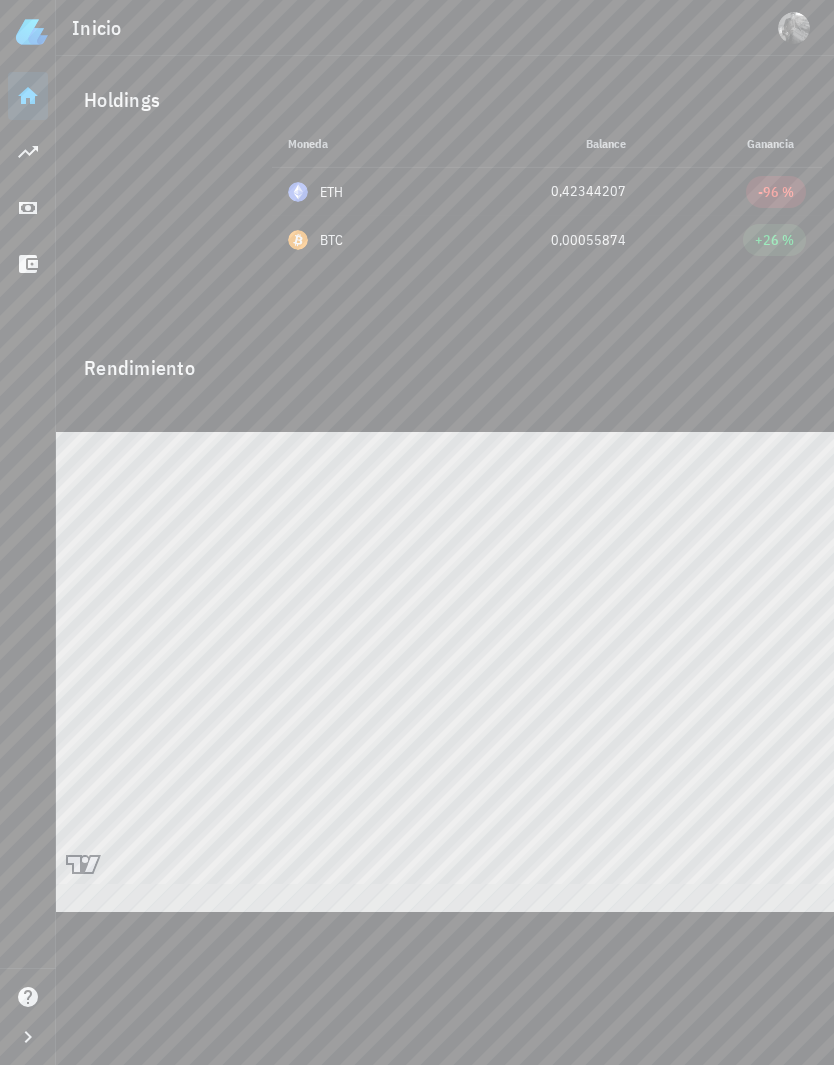 click at bounding box center [298, 192] 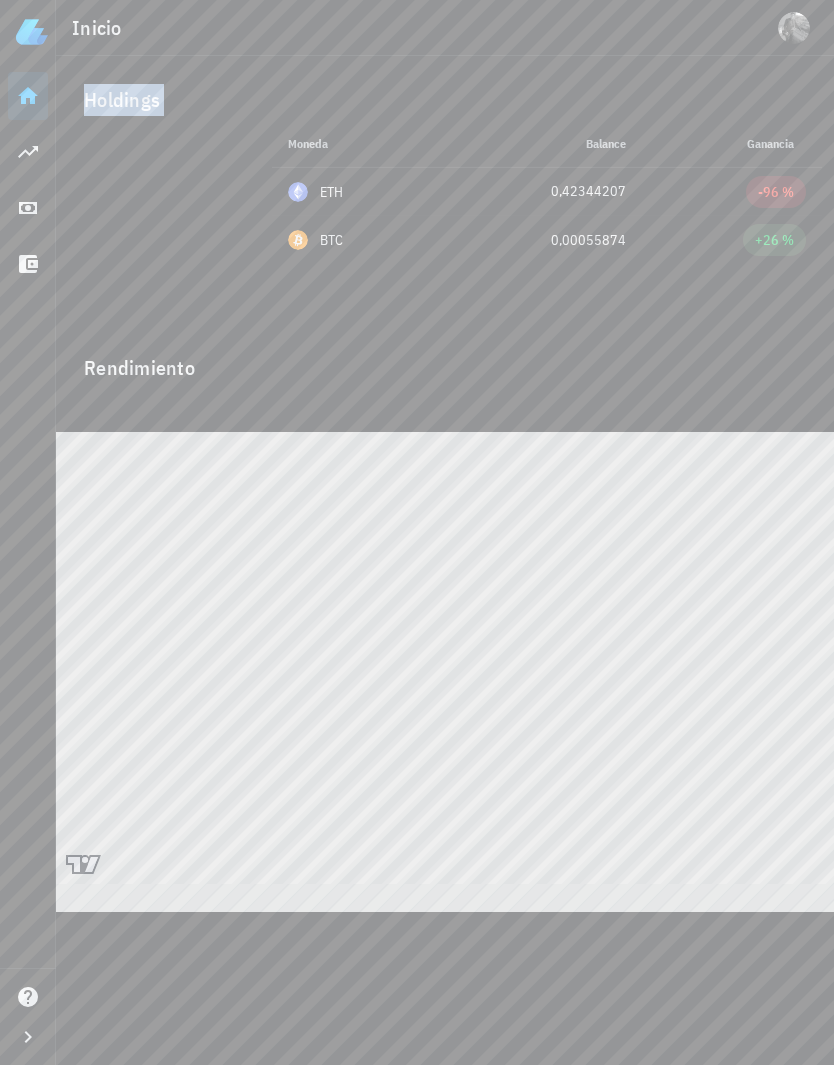 click at bounding box center [298, 192] 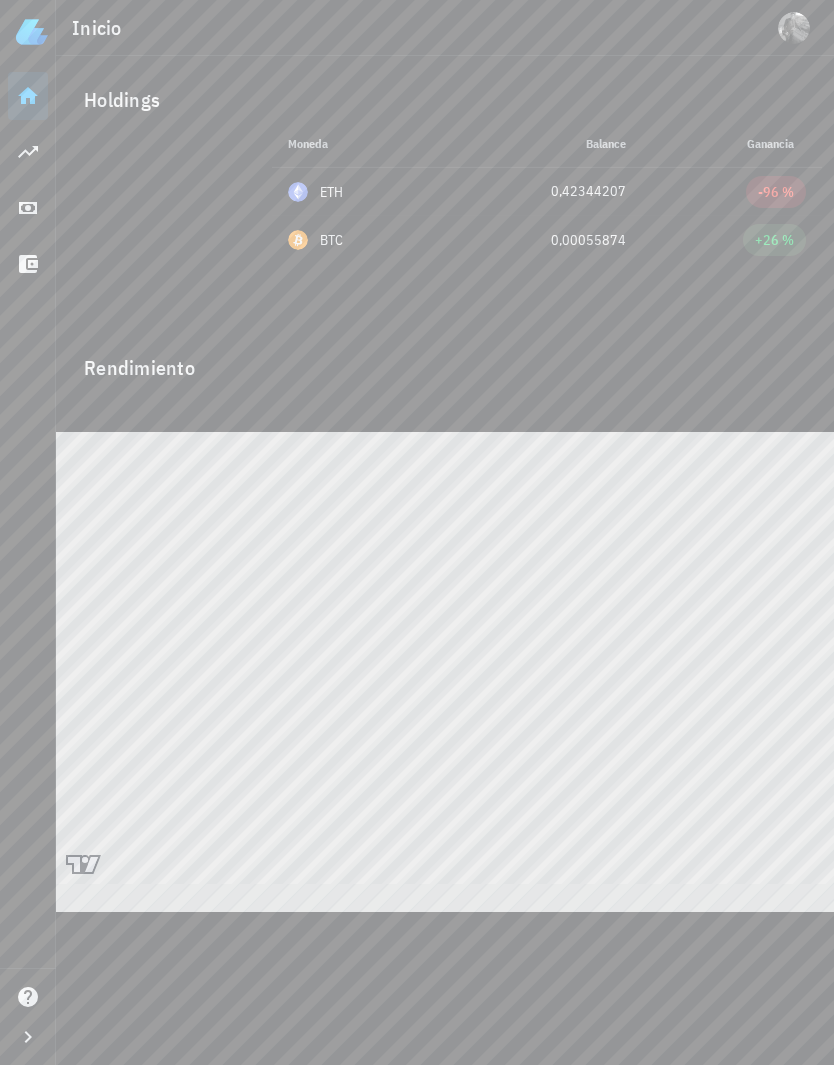 click 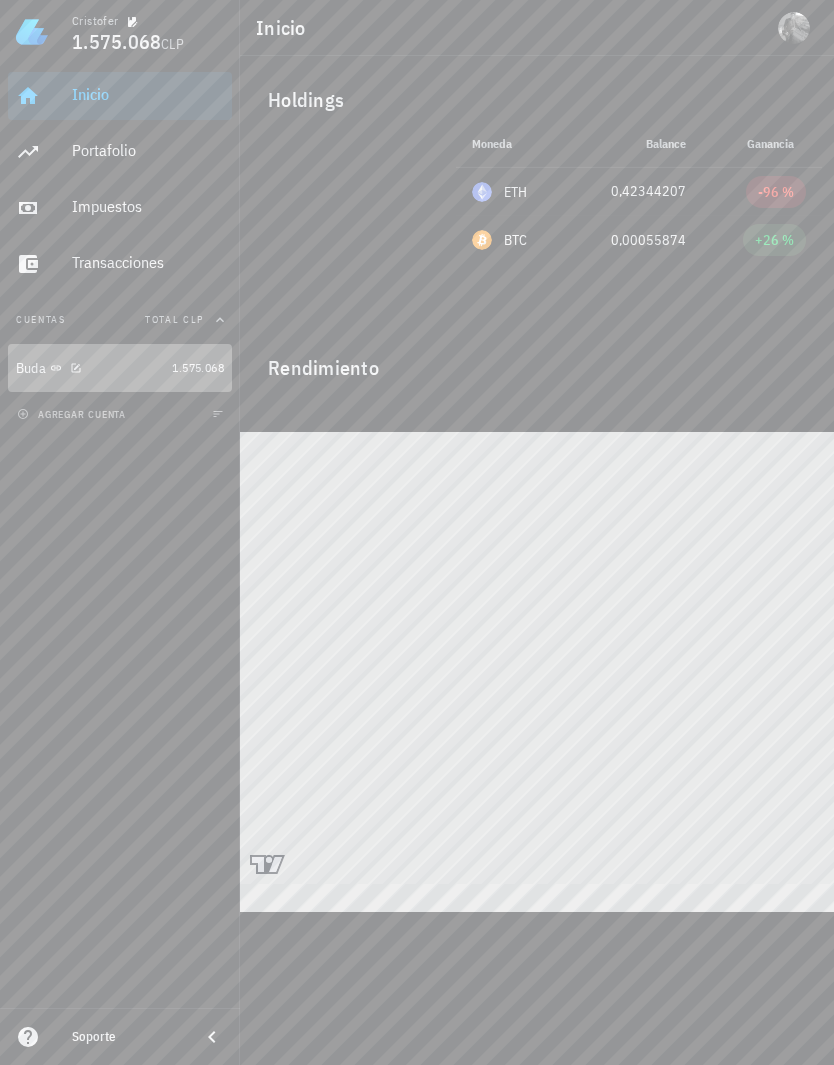 click on "1.575.068" at bounding box center [198, 367] 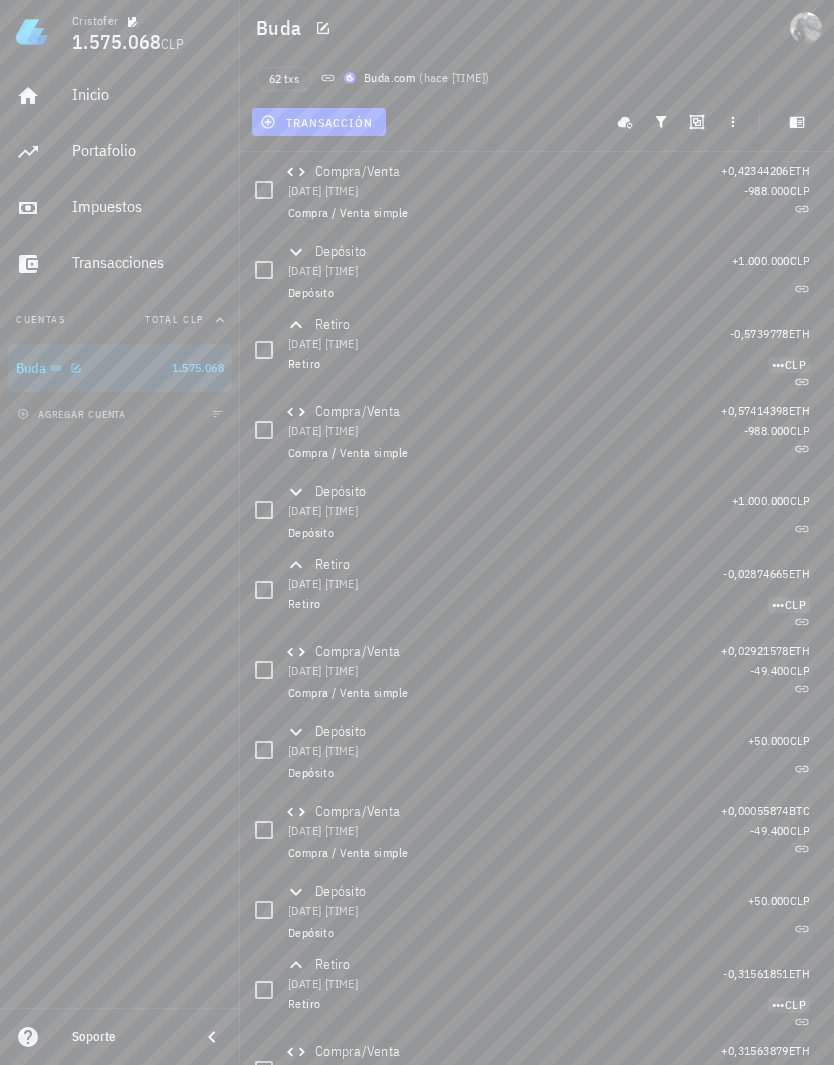 click at bounding box center (625, 122) 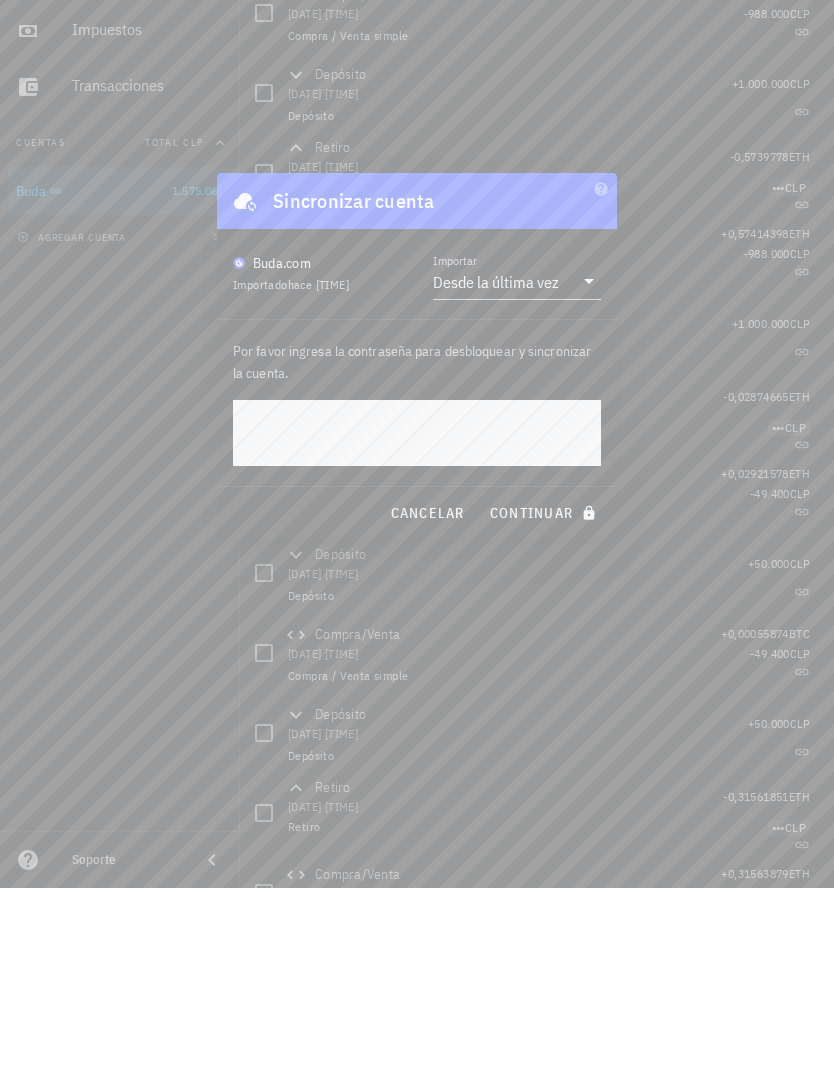scroll, scrollTop: 25, scrollLeft: 0, axis: vertical 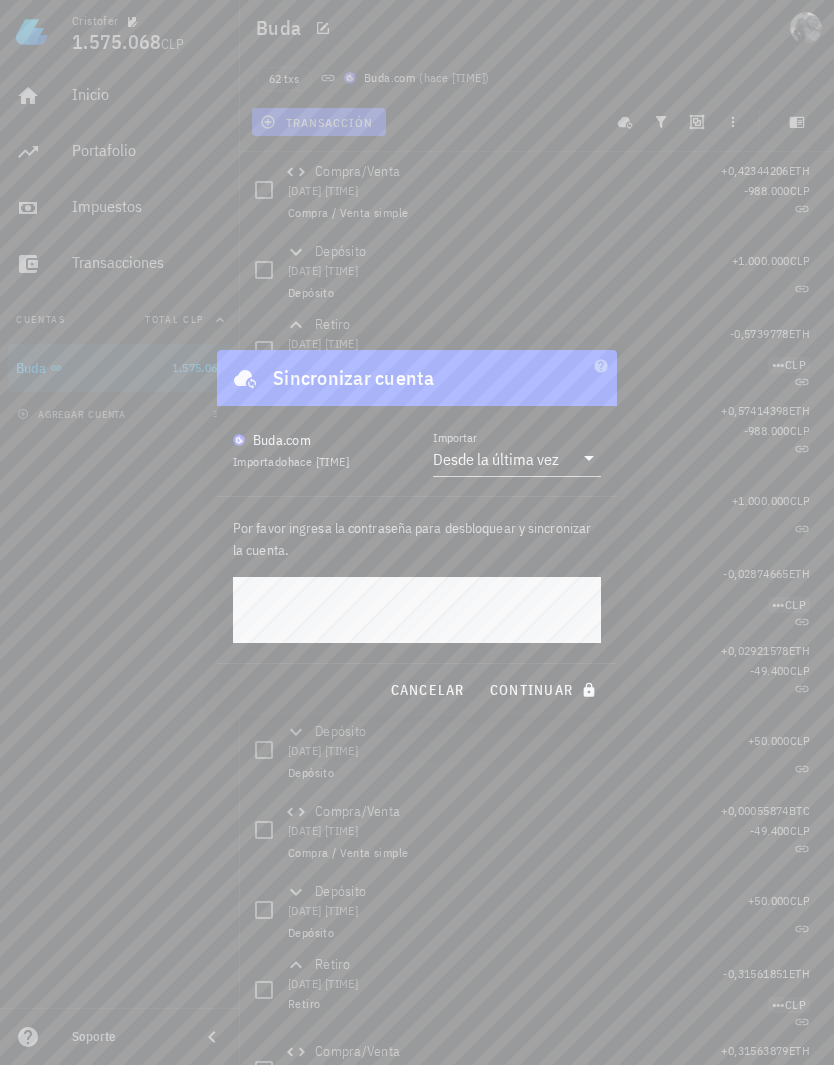 click on "continuar" at bounding box center [545, 690] 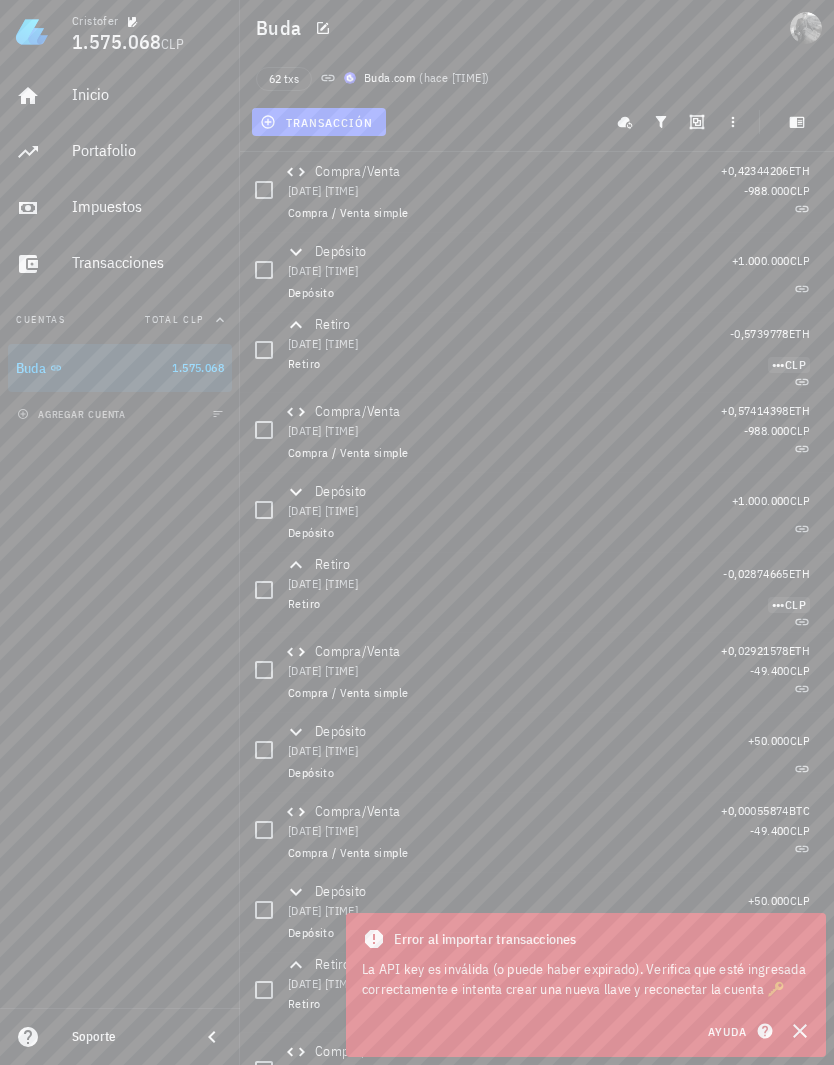 click 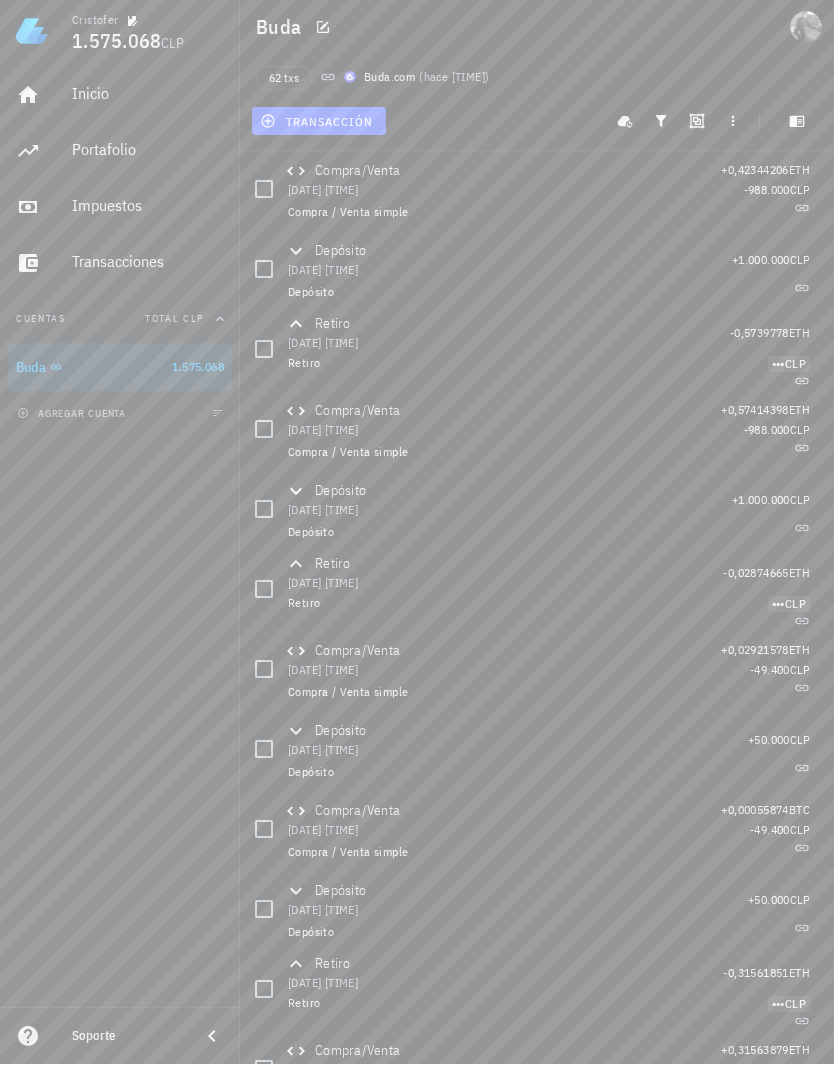 scroll, scrollTop: 0, scrollLeft: 0, axis: both 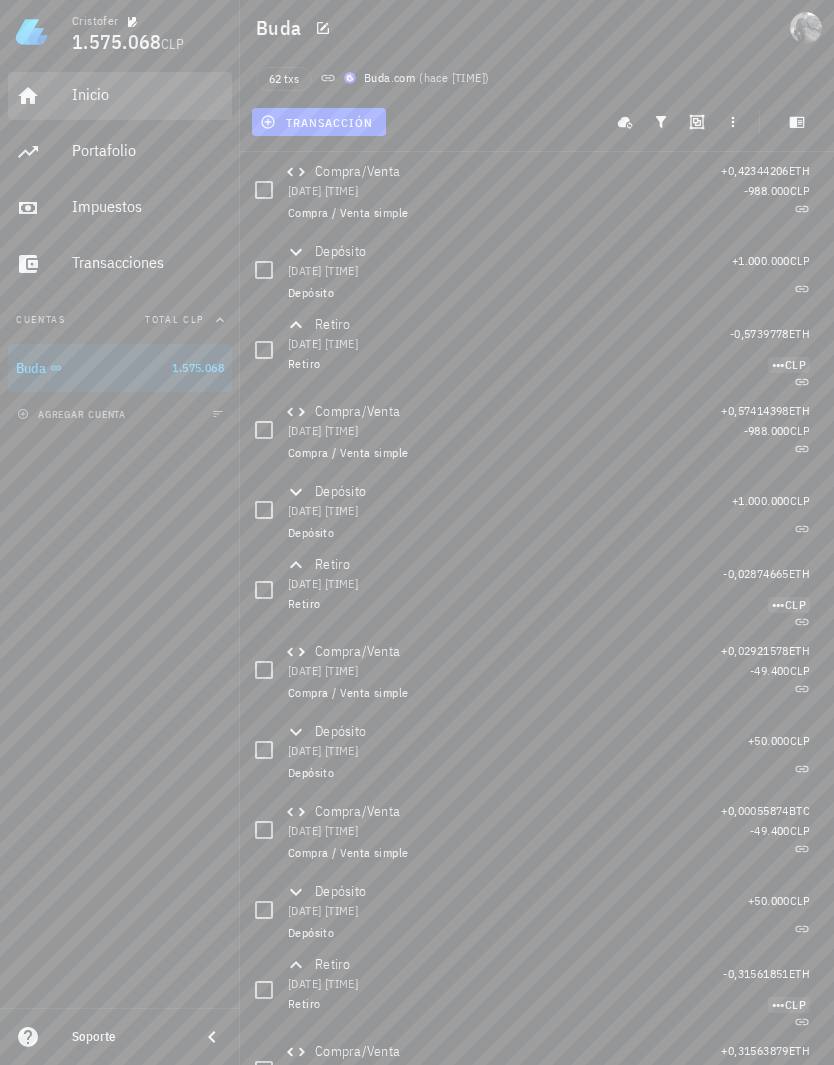 click on "Inicio" at bounding box center [120, 96] 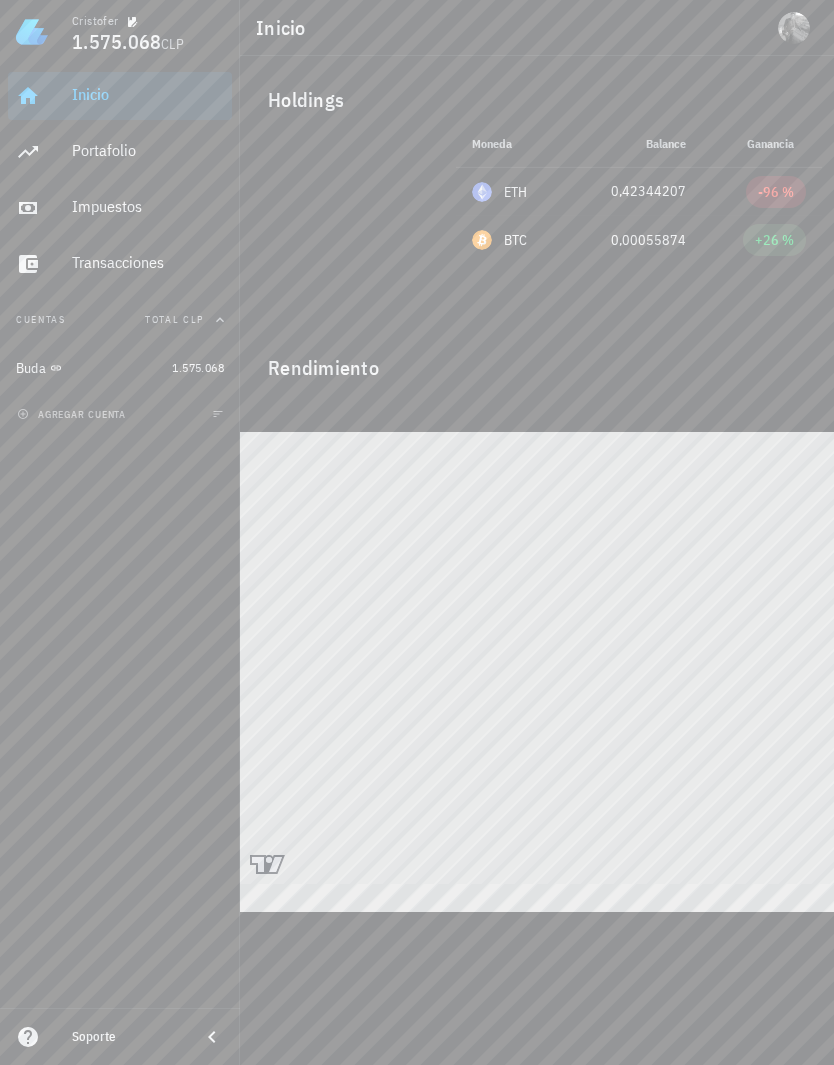 click on "Moneda
Portafolio
Precio
Balance
Valor de mercado
Ganancia     ETH     [PERCENT]   [AMOUNT] CLP   [AMOUNT]   [AMOUNT] CLP   [PERCENT]   BTC     [PERCENT]   [AMOUNT] CLP   [AMOUNT]   [AMOUNT] CLP   [PERCENT]" at bounding box center (639, 222) 